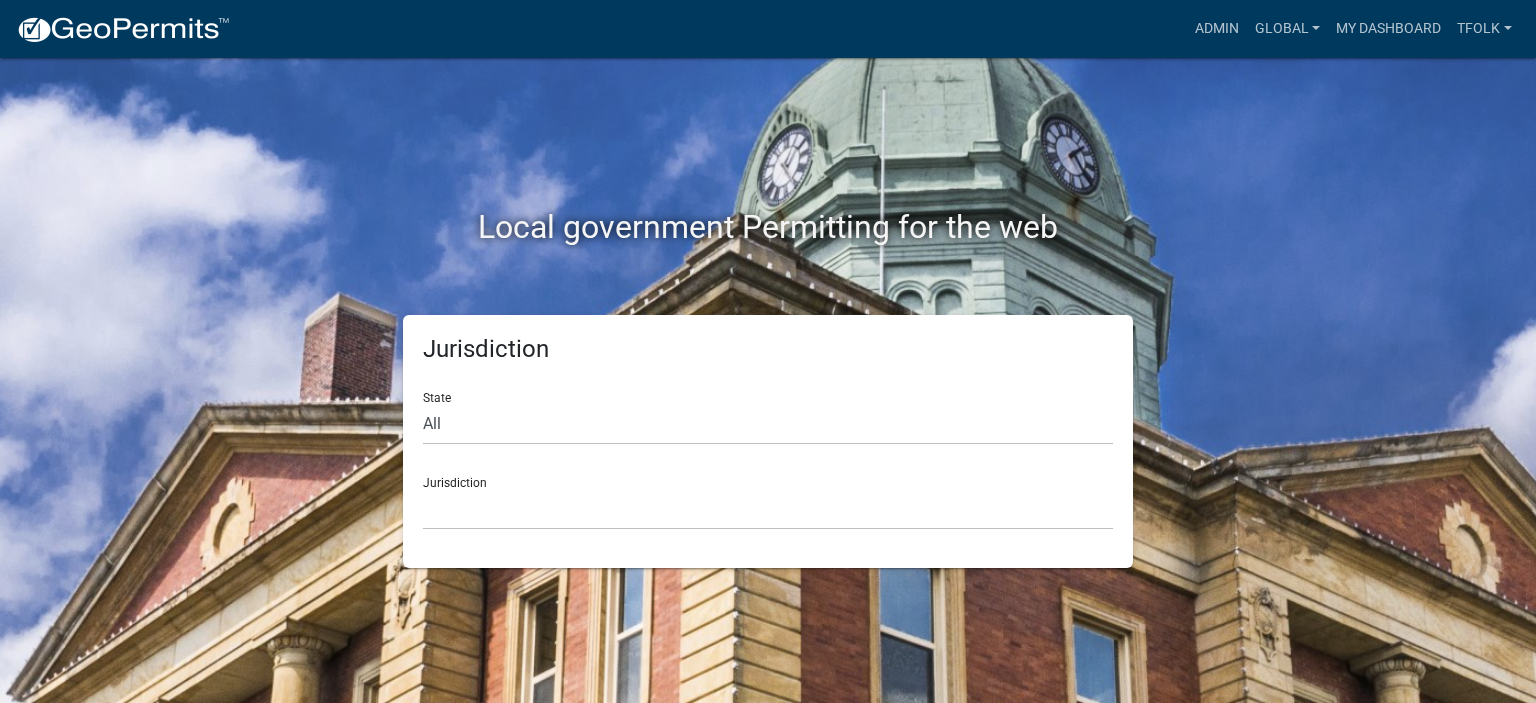 scroll, scrollTop: 0, scrollLeft: 0, axis: both 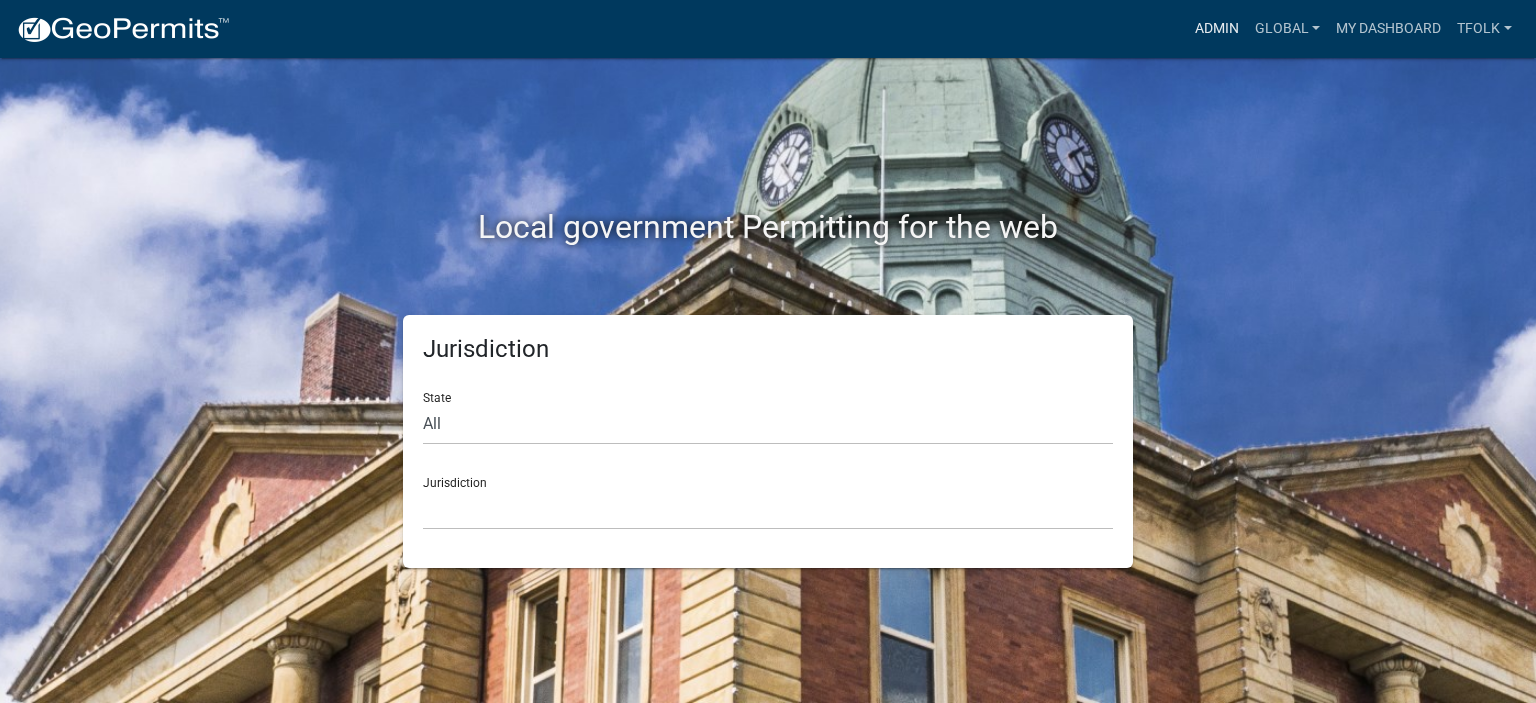 click on "Admin" at bounding box center (1217, 29) 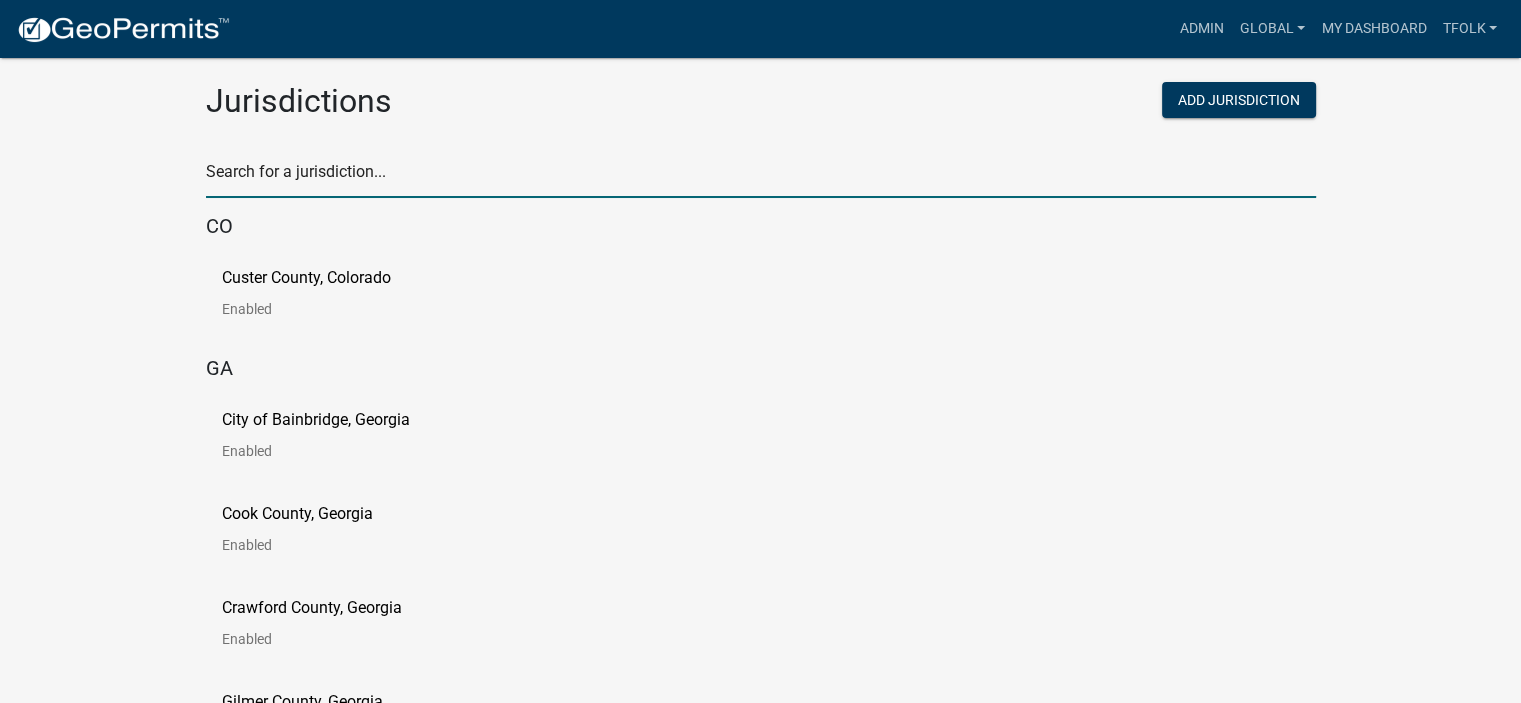 click 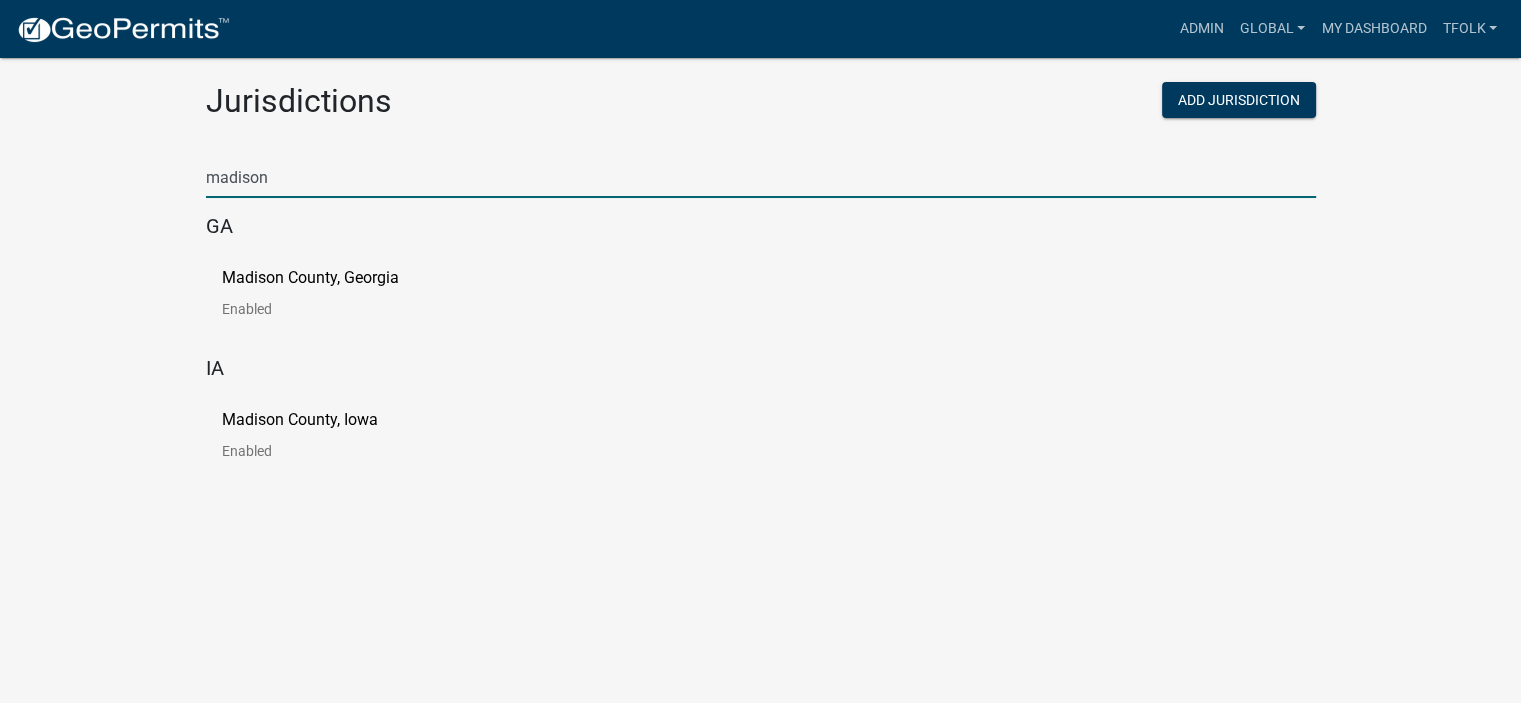 type on "madison" 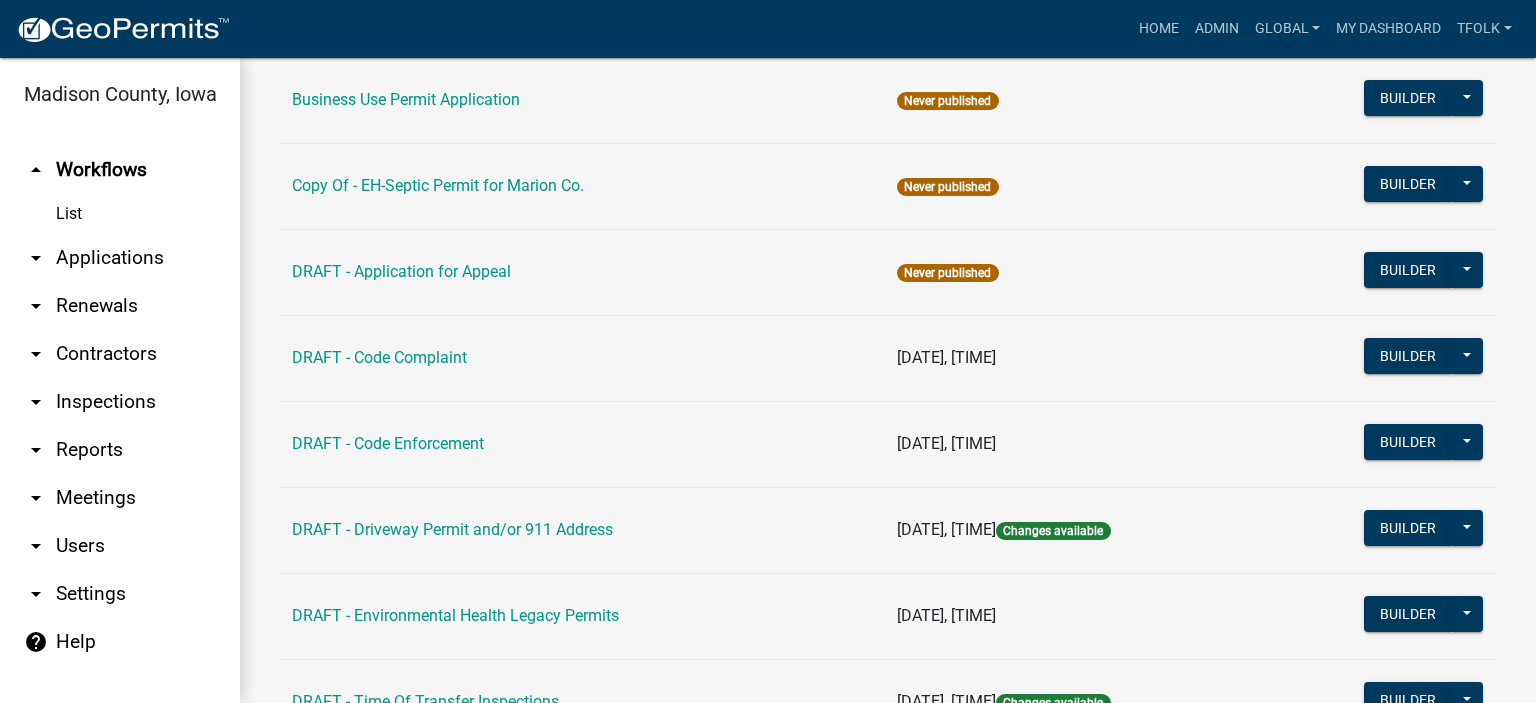 scroll, scrollTop: 548, scrollLeft: 0, axis: vertical 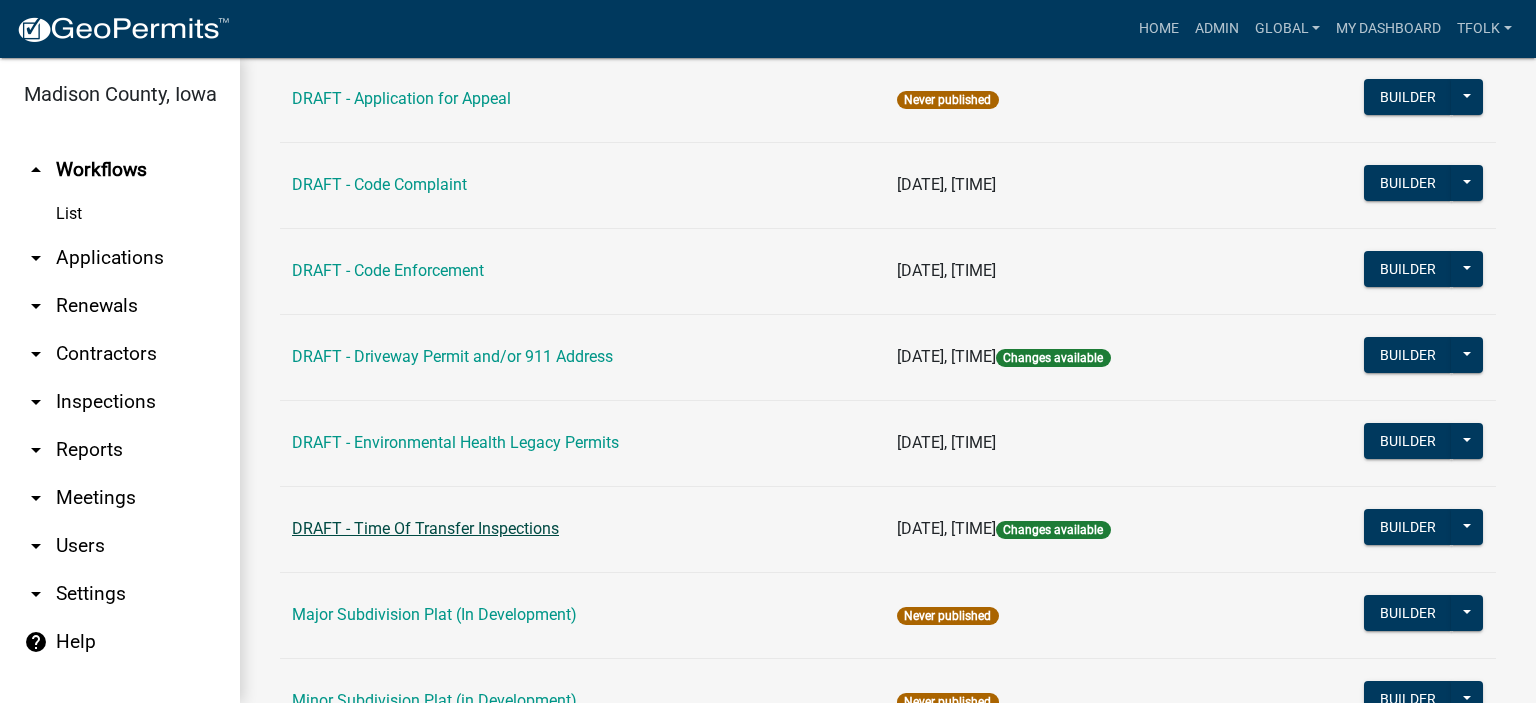 click on "DRAFT - Time Of Transfer Inspections" at bounding box center (425, 528) 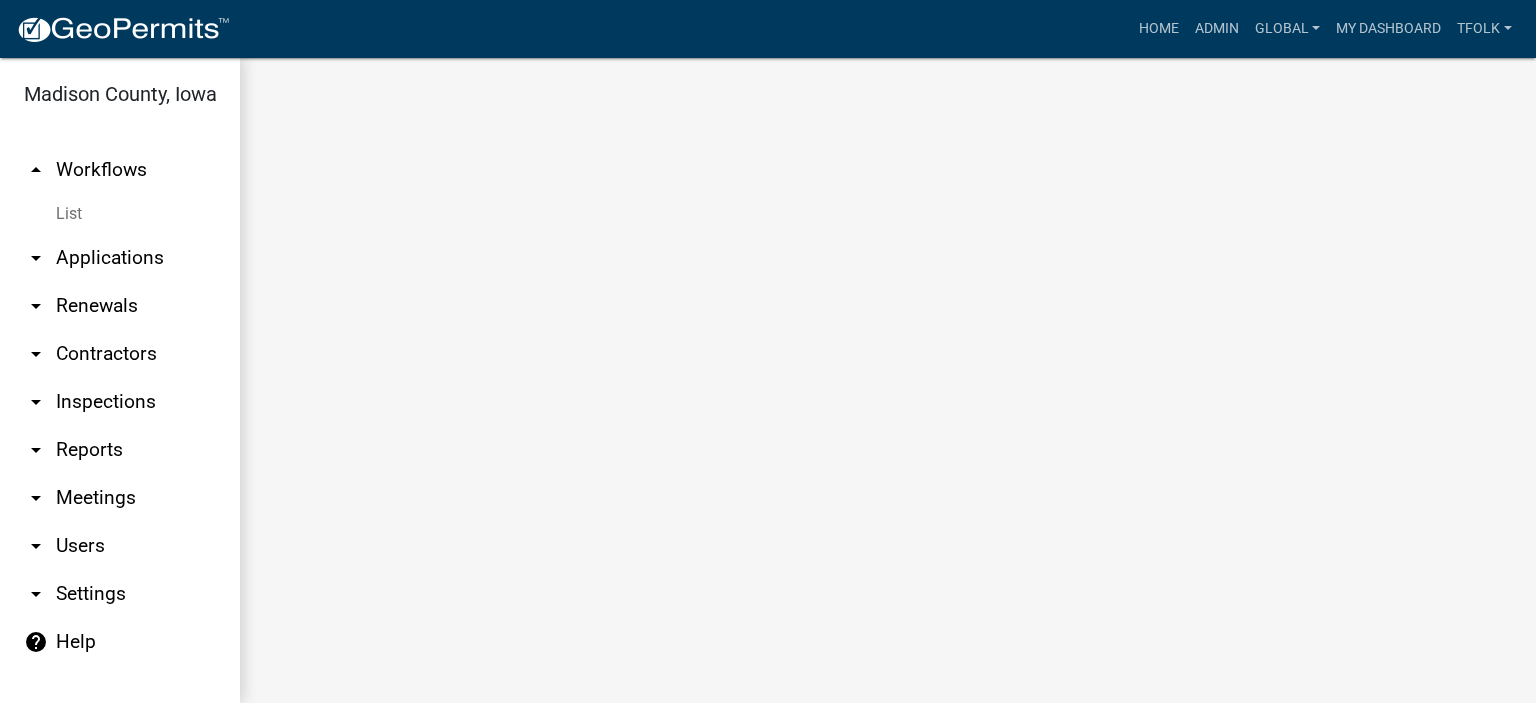 scroll, scrollTop: 0, scrollLeft: 0, axis: both 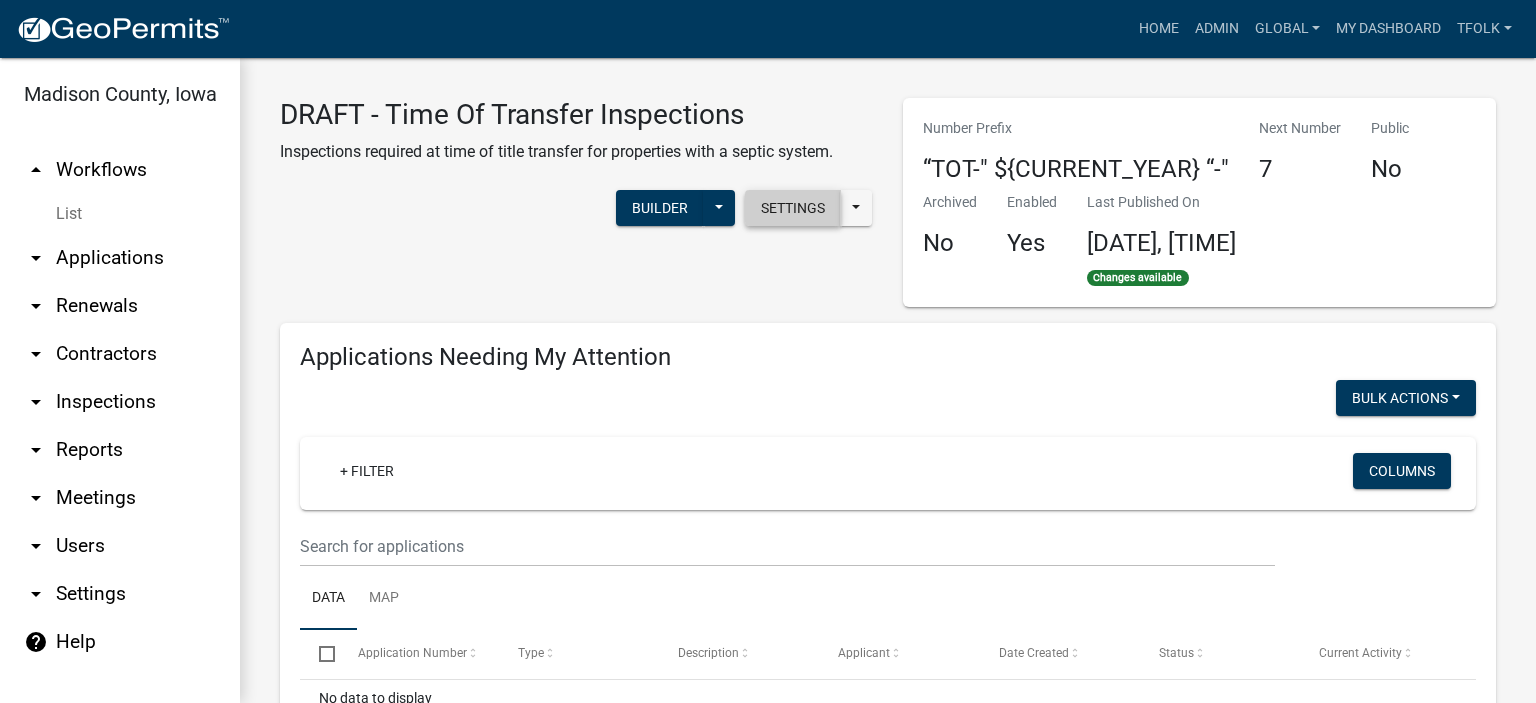 click on "Settings" 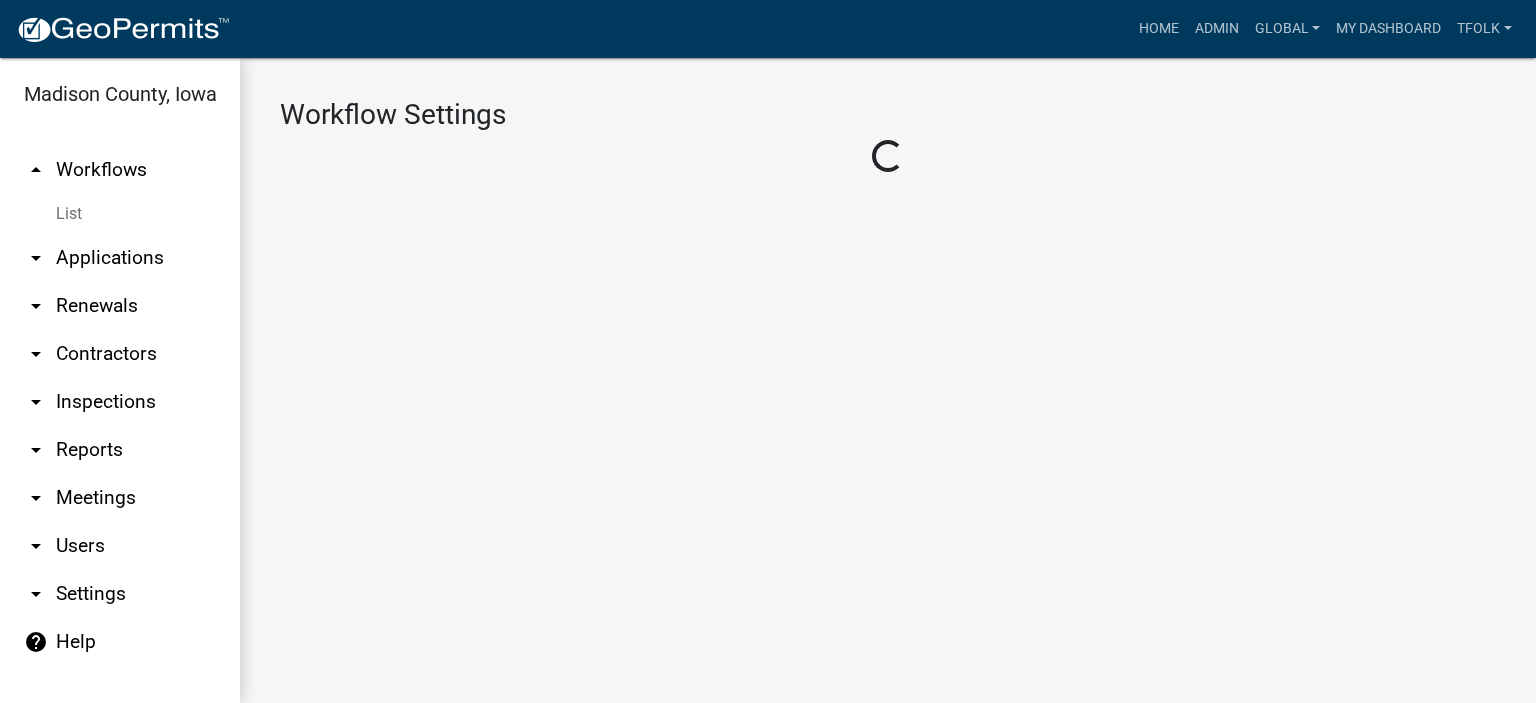 select on "1" 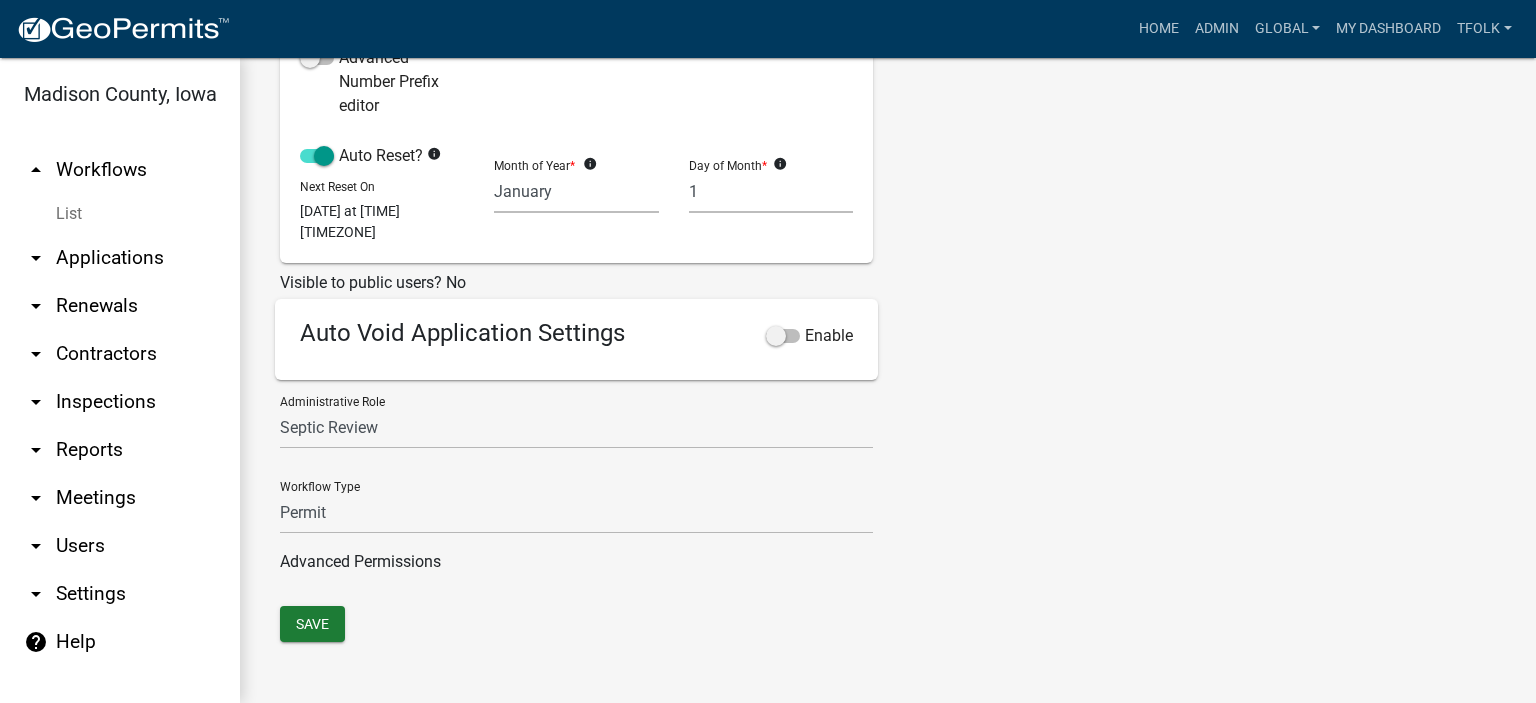 scroll, scrollTop: 0, scrollLeft: 0, axis: both 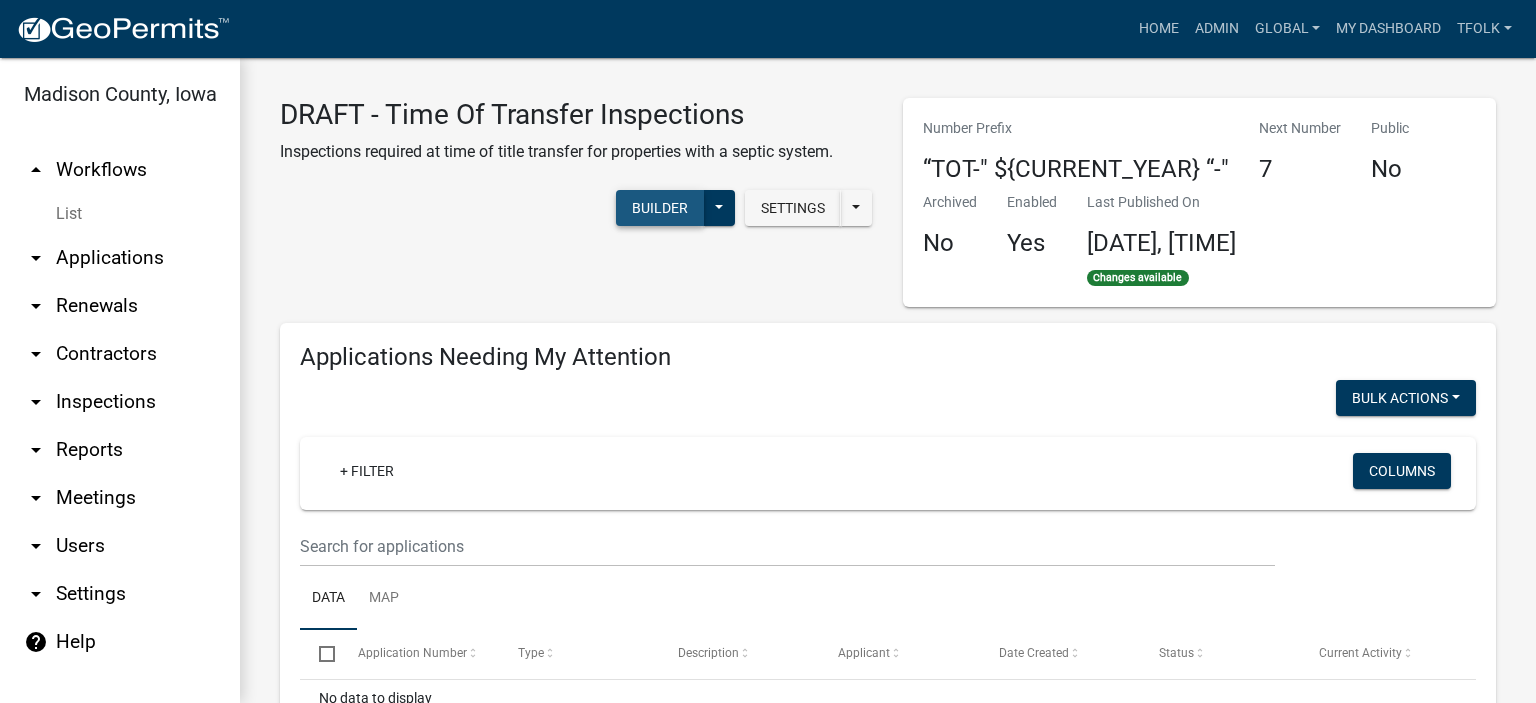 click on "Builder" 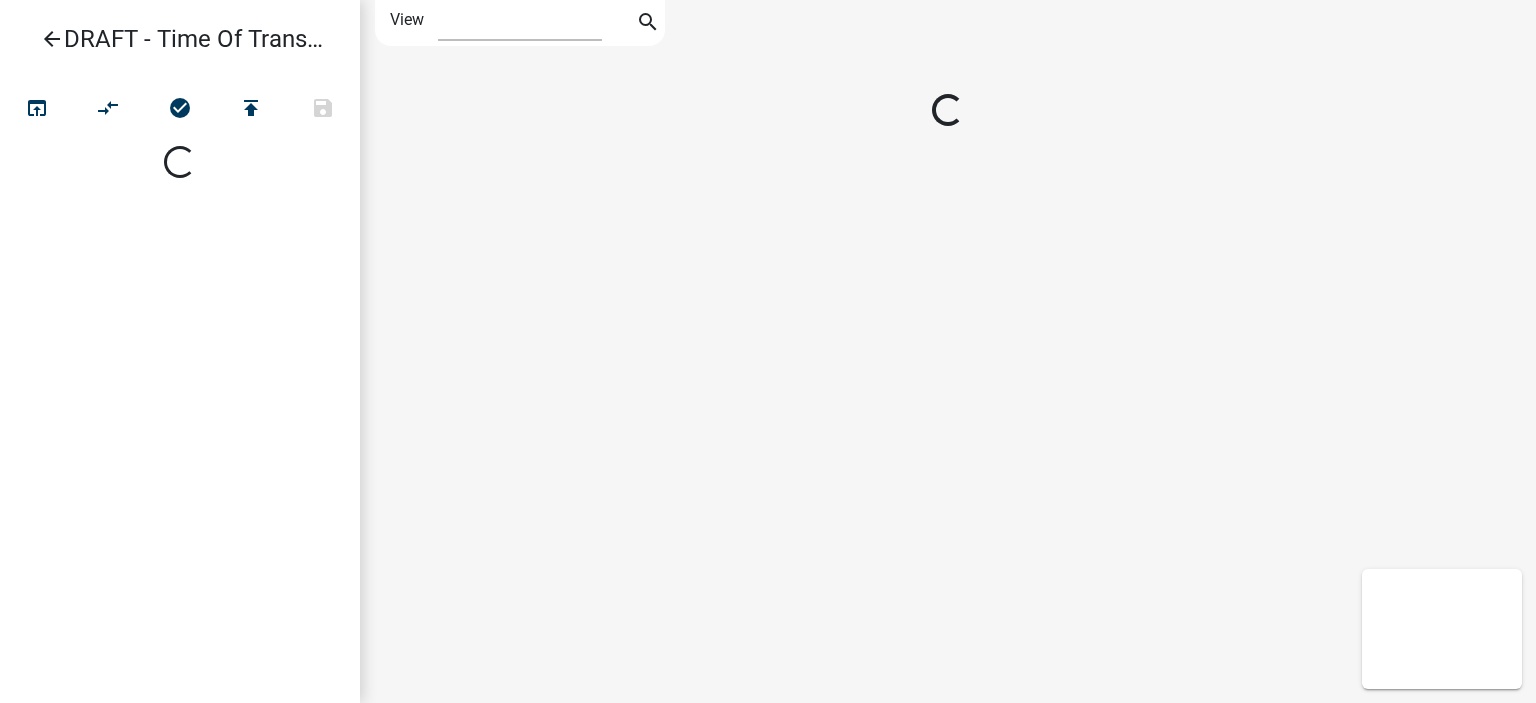 select on "1" 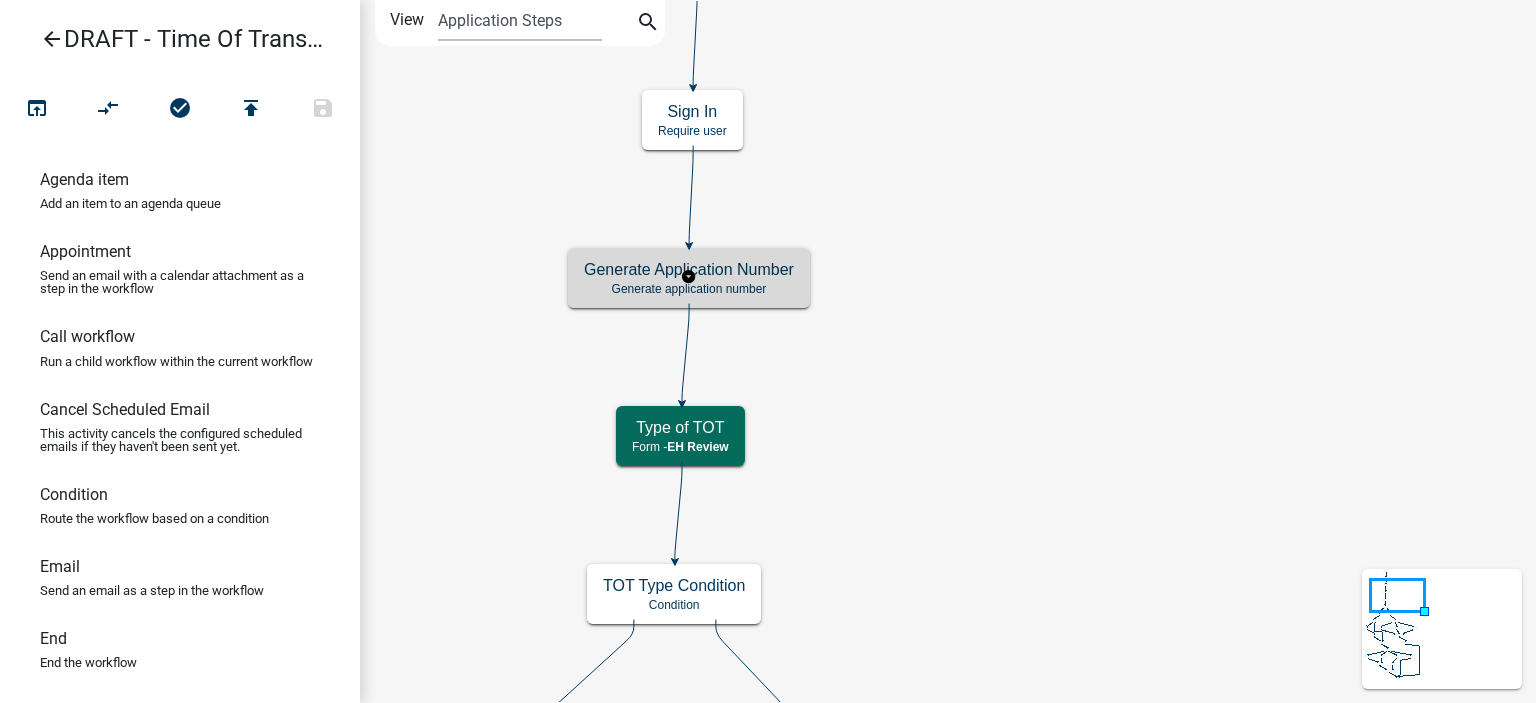 click on "Generate Application Number
Generate application number" at bounding box center [689, 278] 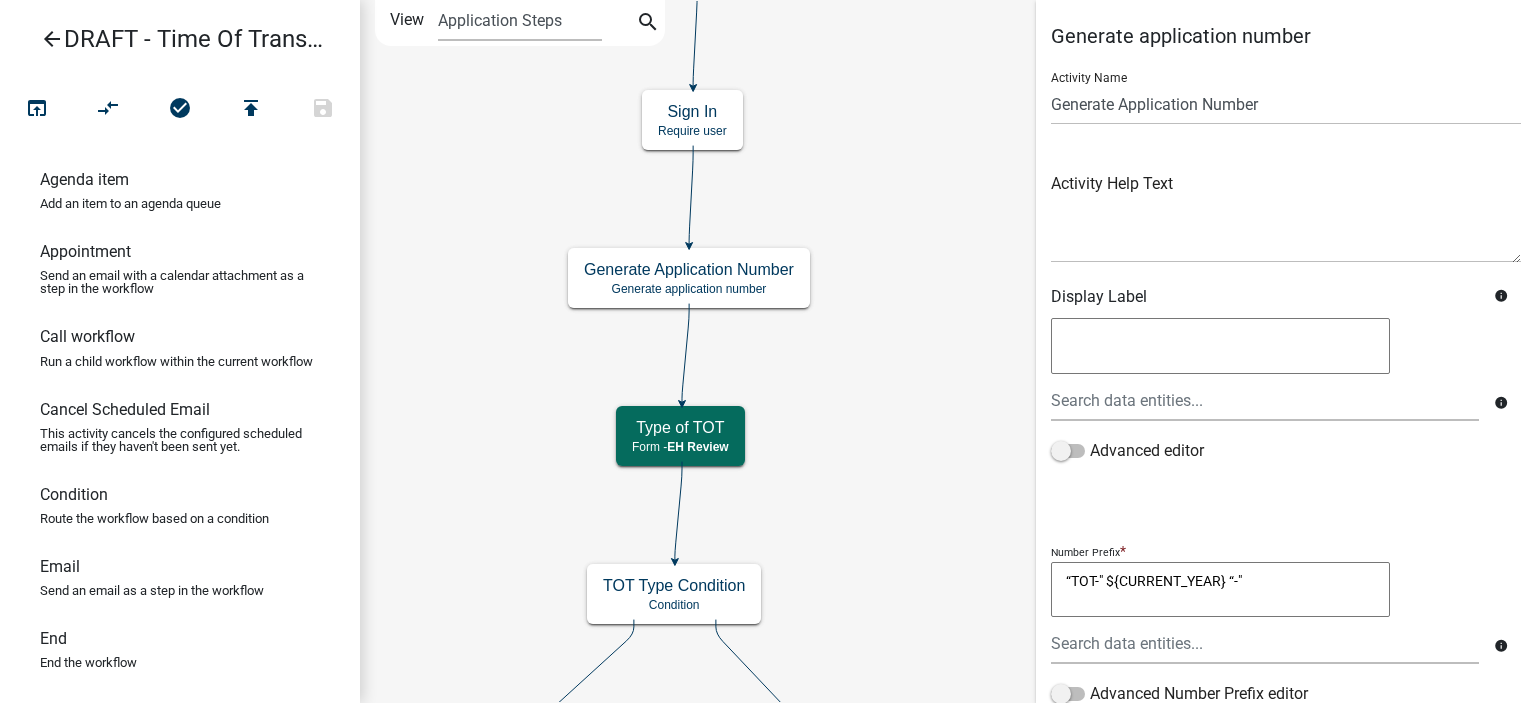 click on "Start
Start -  Applicant
Parcel search
Parcel search -  EH Review
End
End -  EH Review
Email Inspector that TOT was accepted
Email
TOT Status
EH Review" 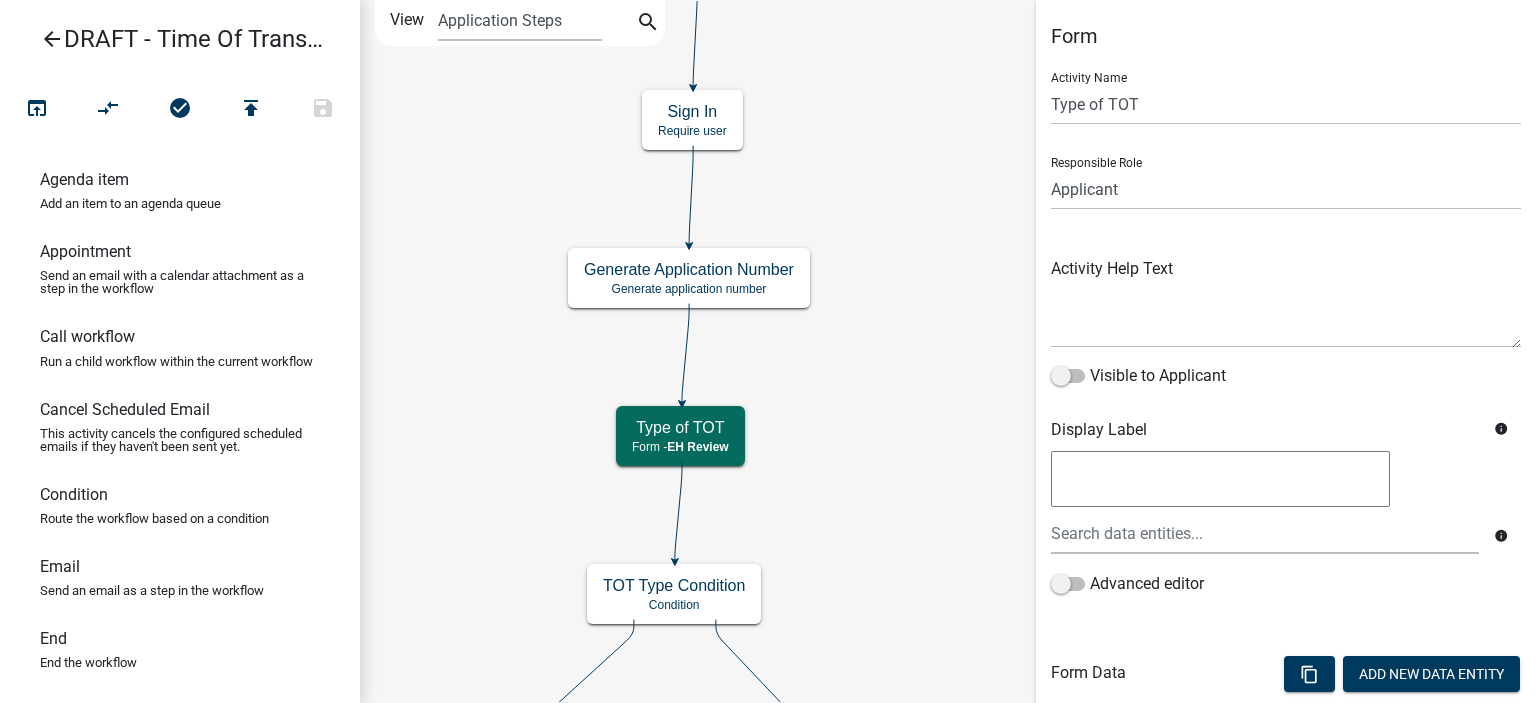 scroll, scrollTop: 340, scrollLeft: 0, axis: vertical 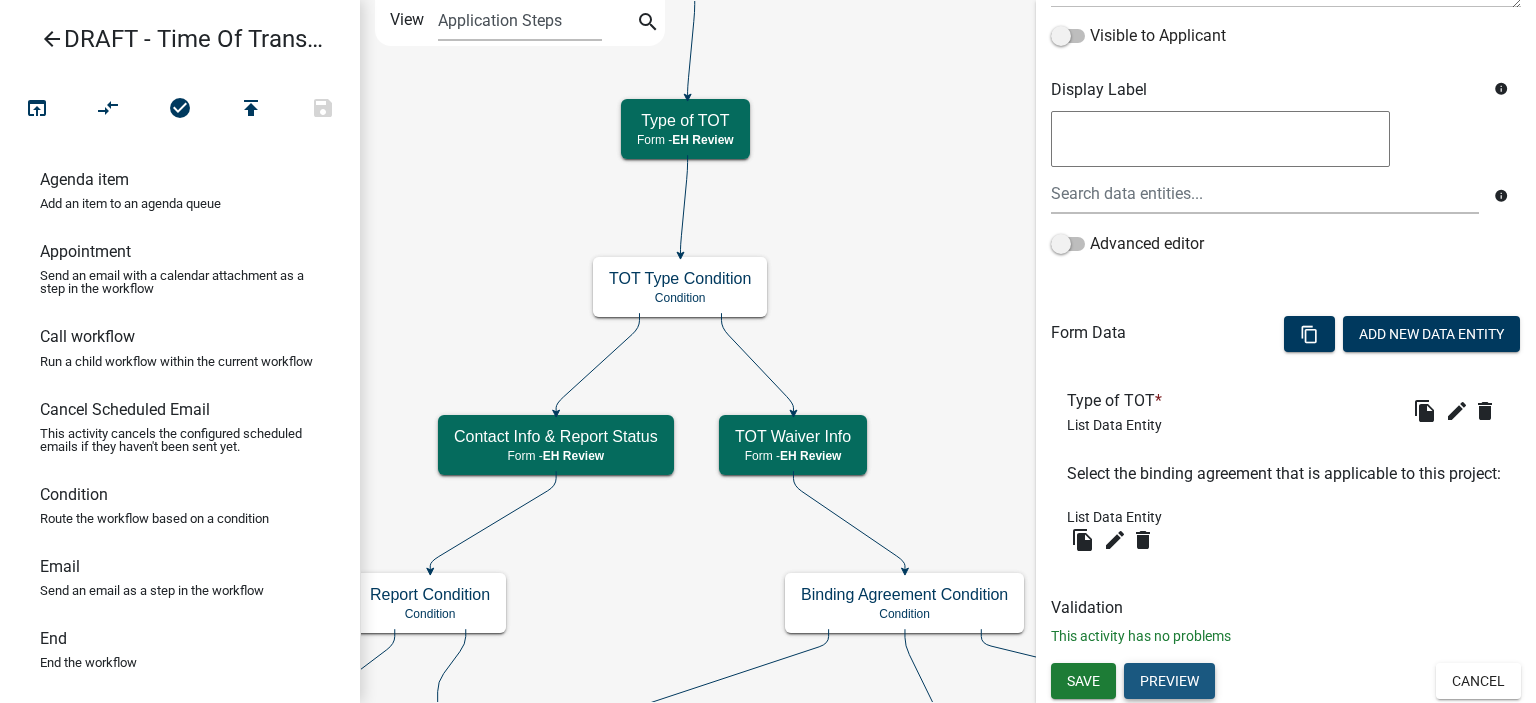 click on "Preview" 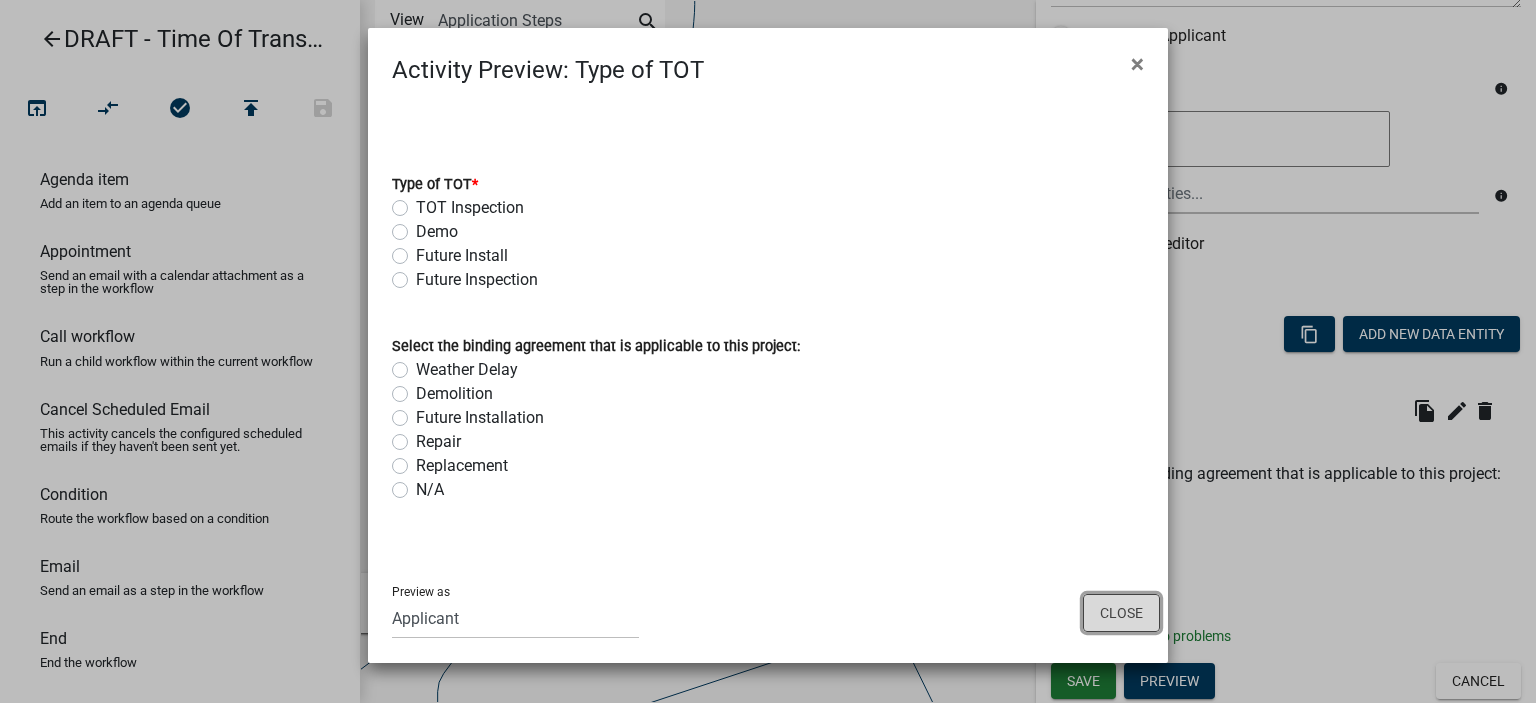 click on "Close" 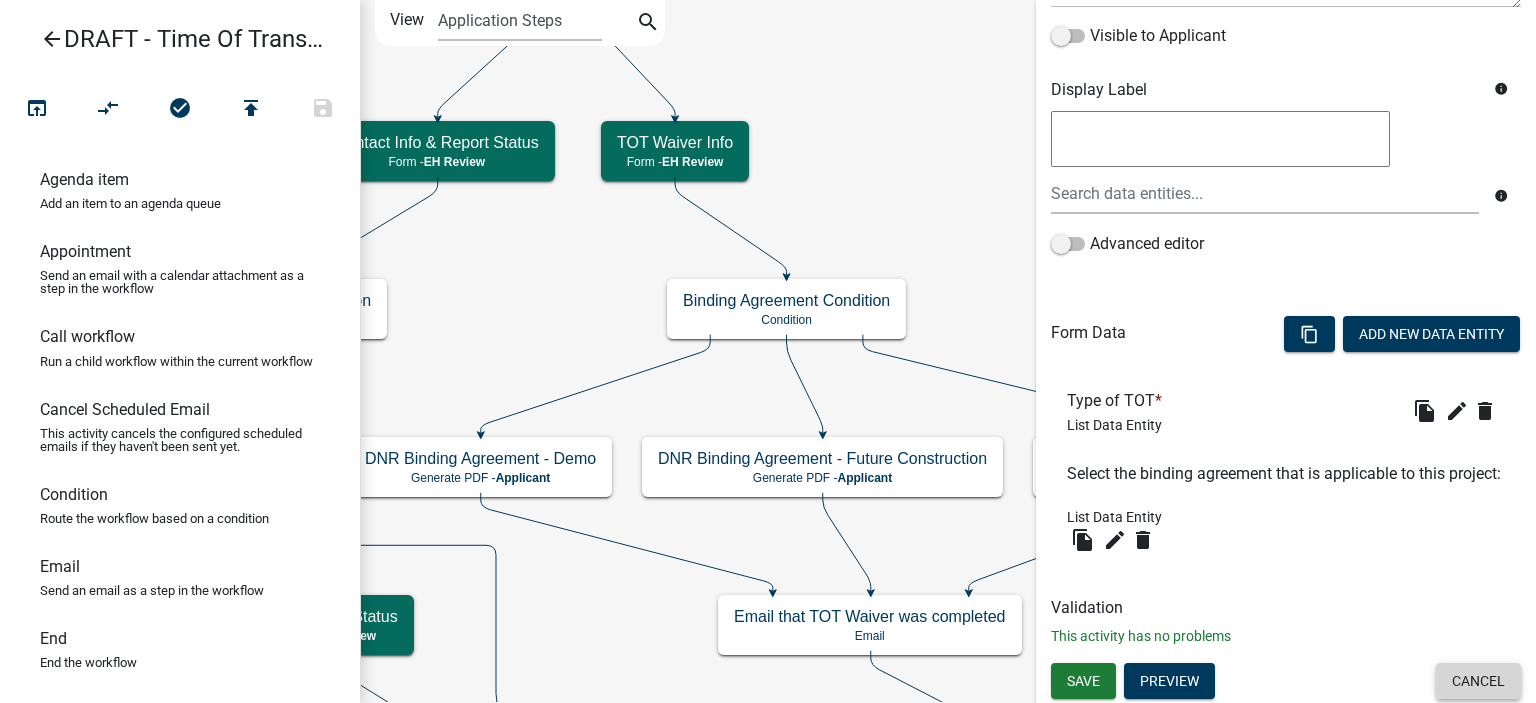 click on "Cancel" 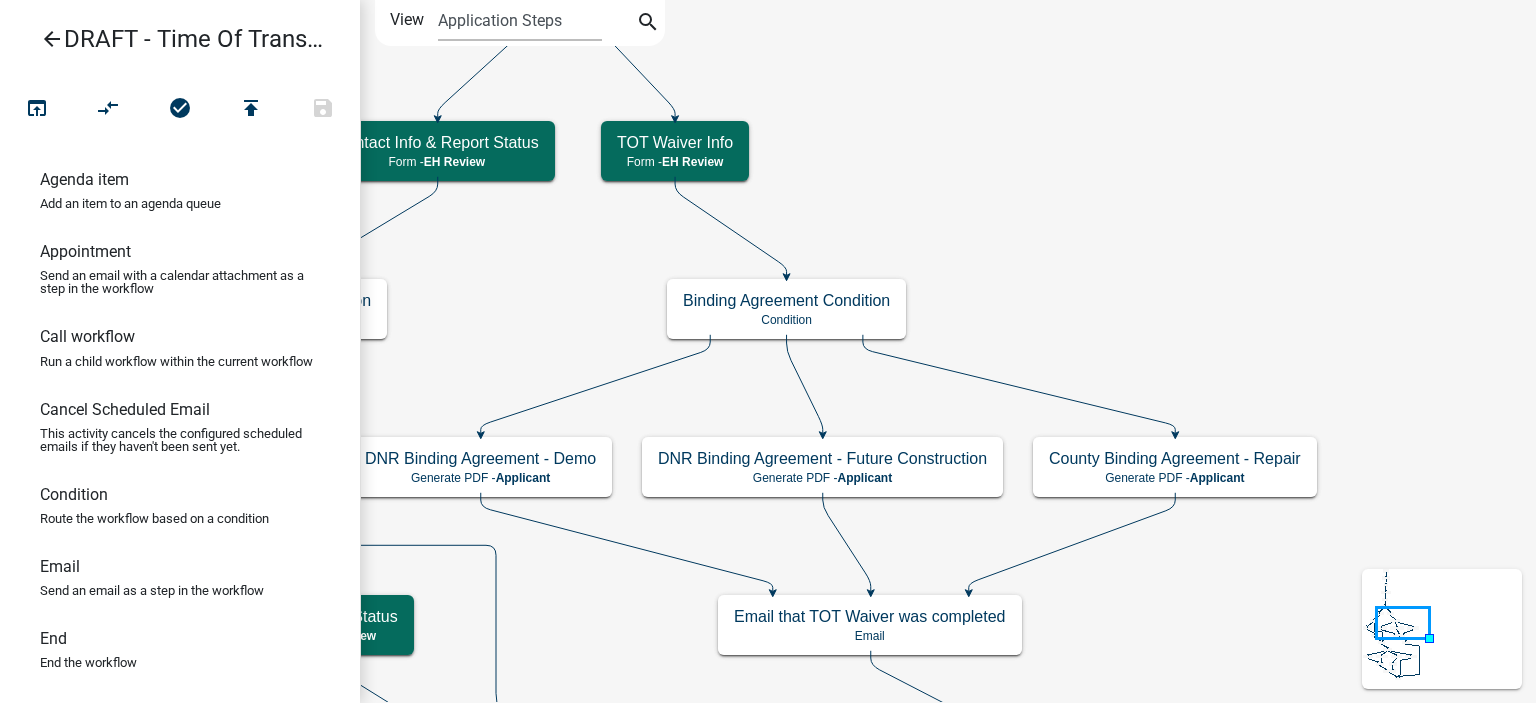 scroll, scrollTop: 0, scrollLeft: 0, axis: both 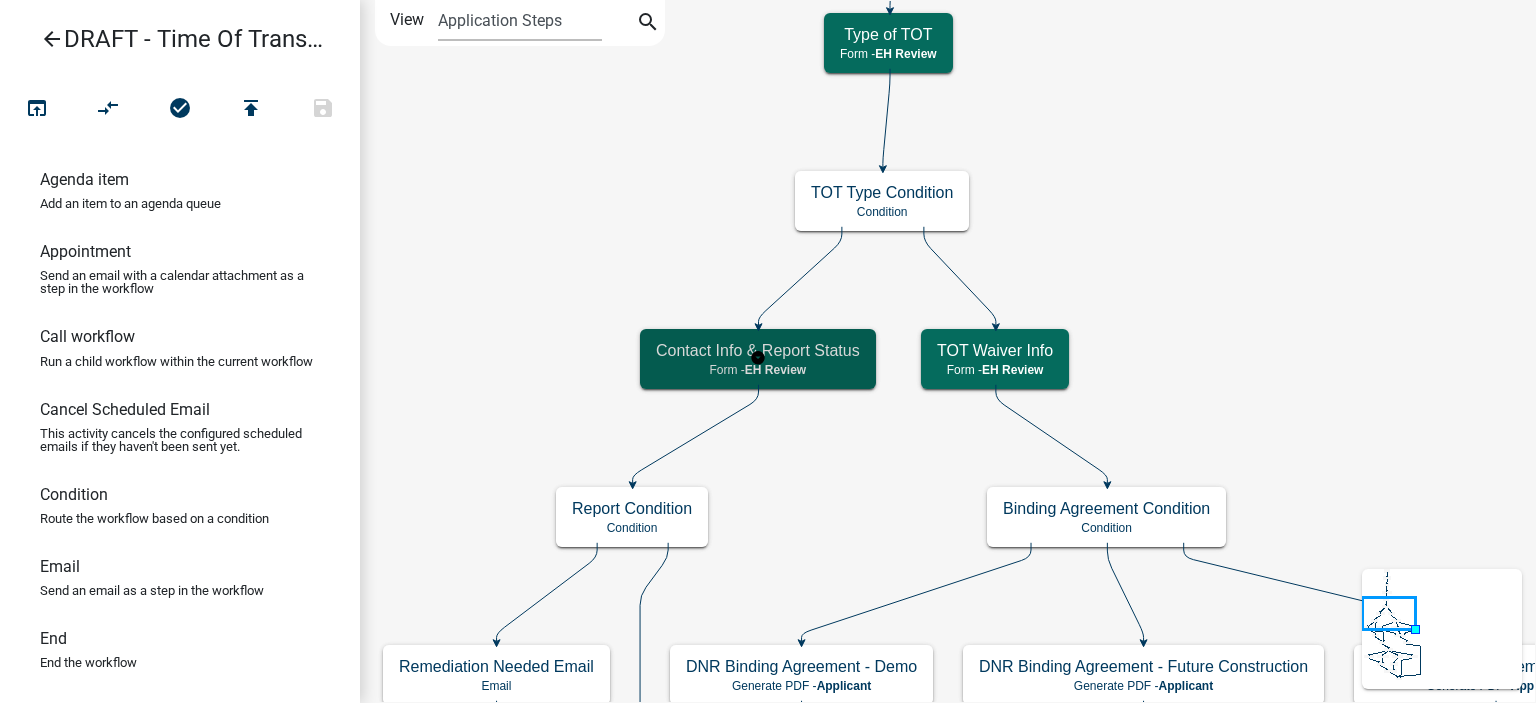 click on "Form -  EH Review" at bounding box center [758, 370] 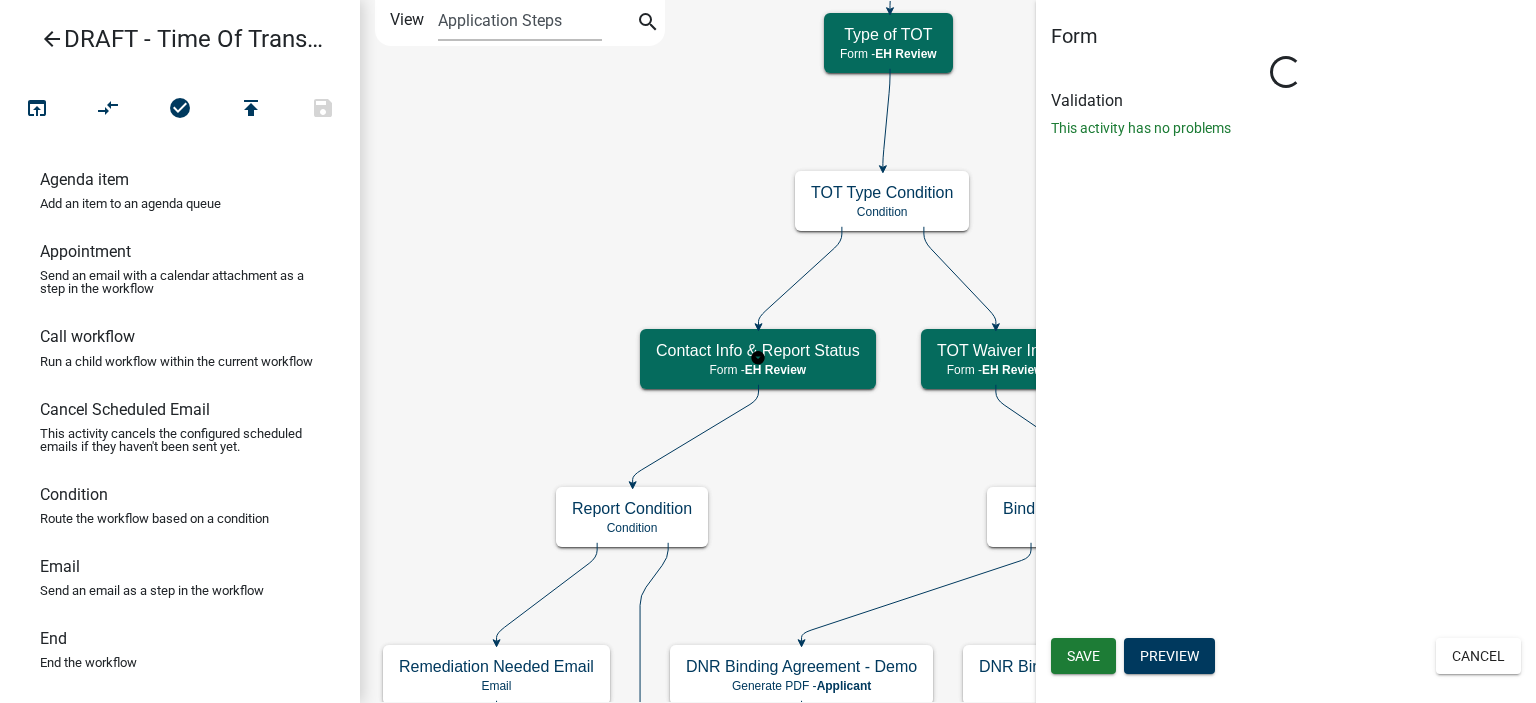 select on "[UUID]" 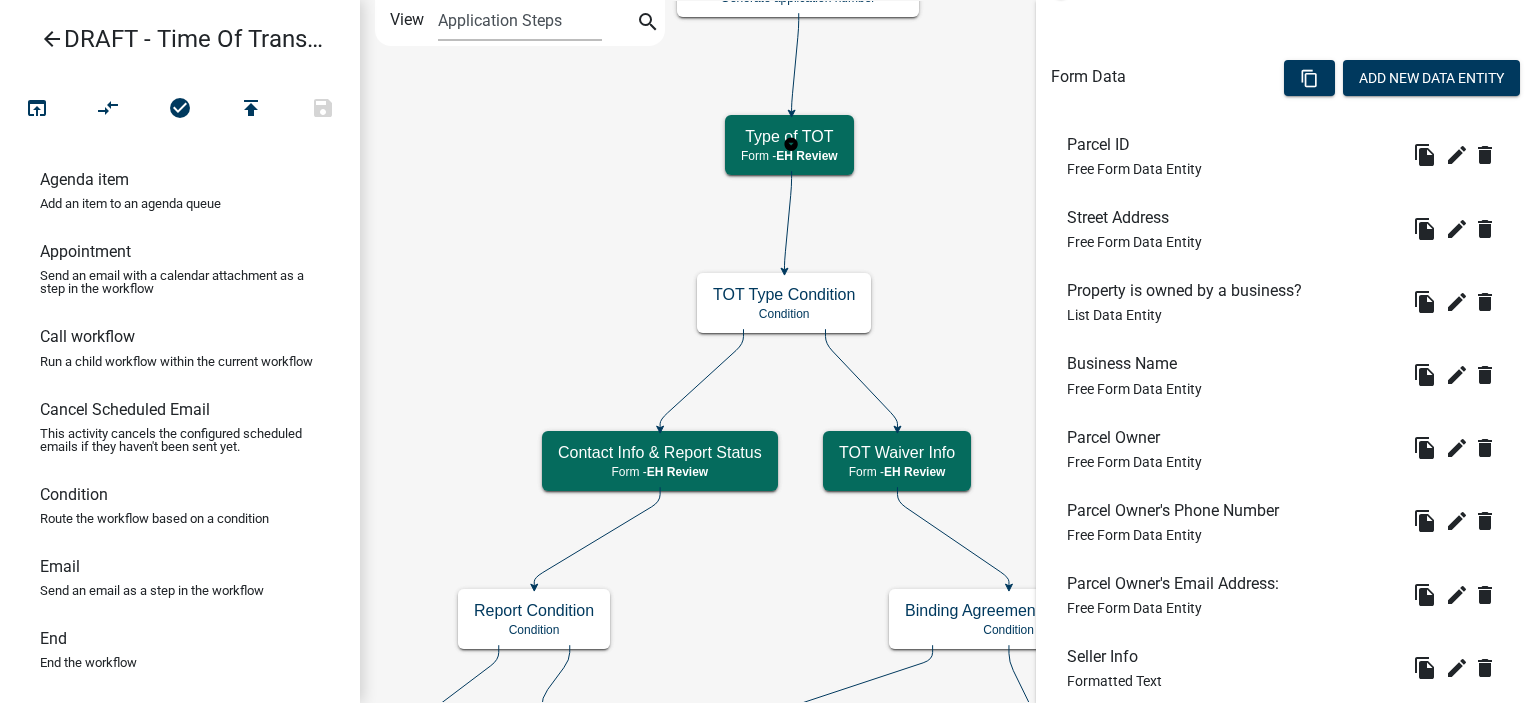 scroll, scrollTop: 0, scrollLeft: 0, axis: both 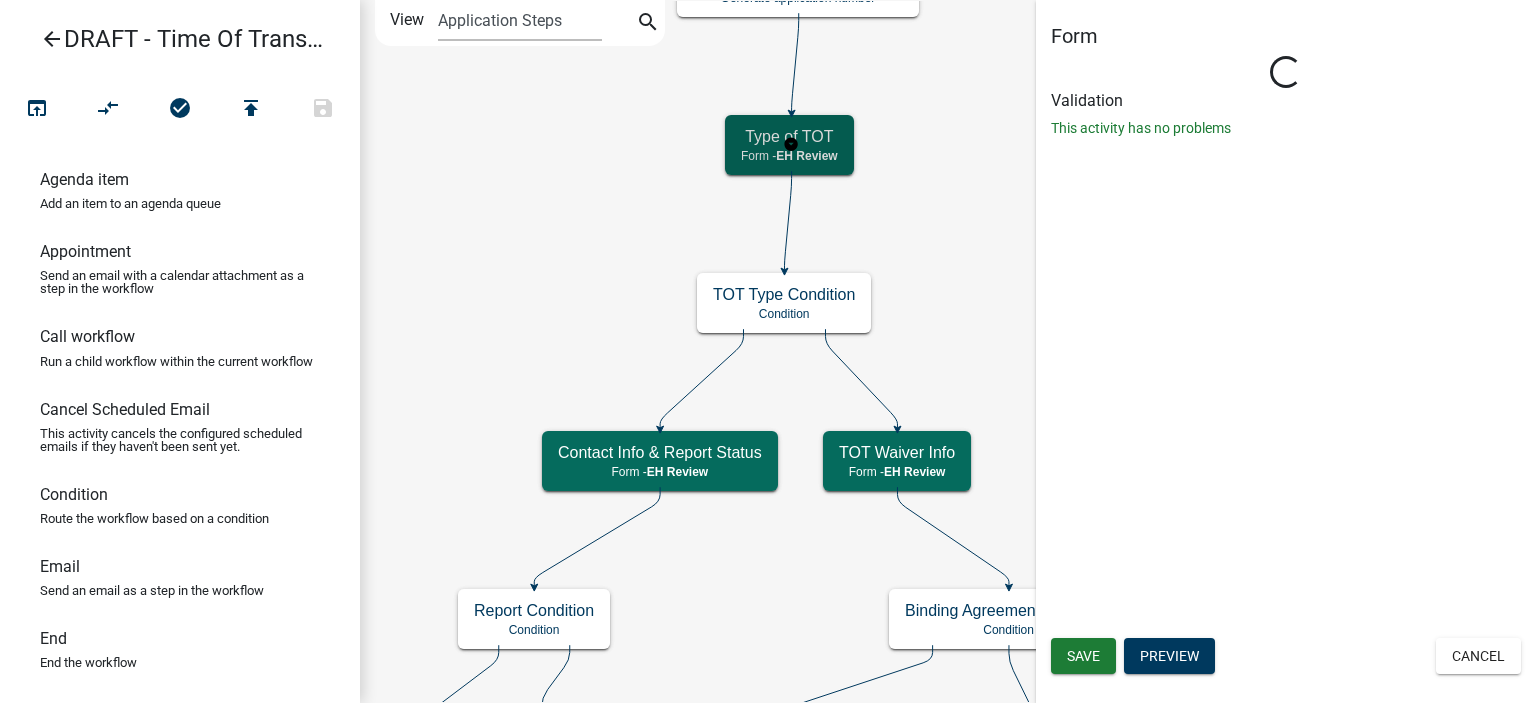select on "[UUID]" 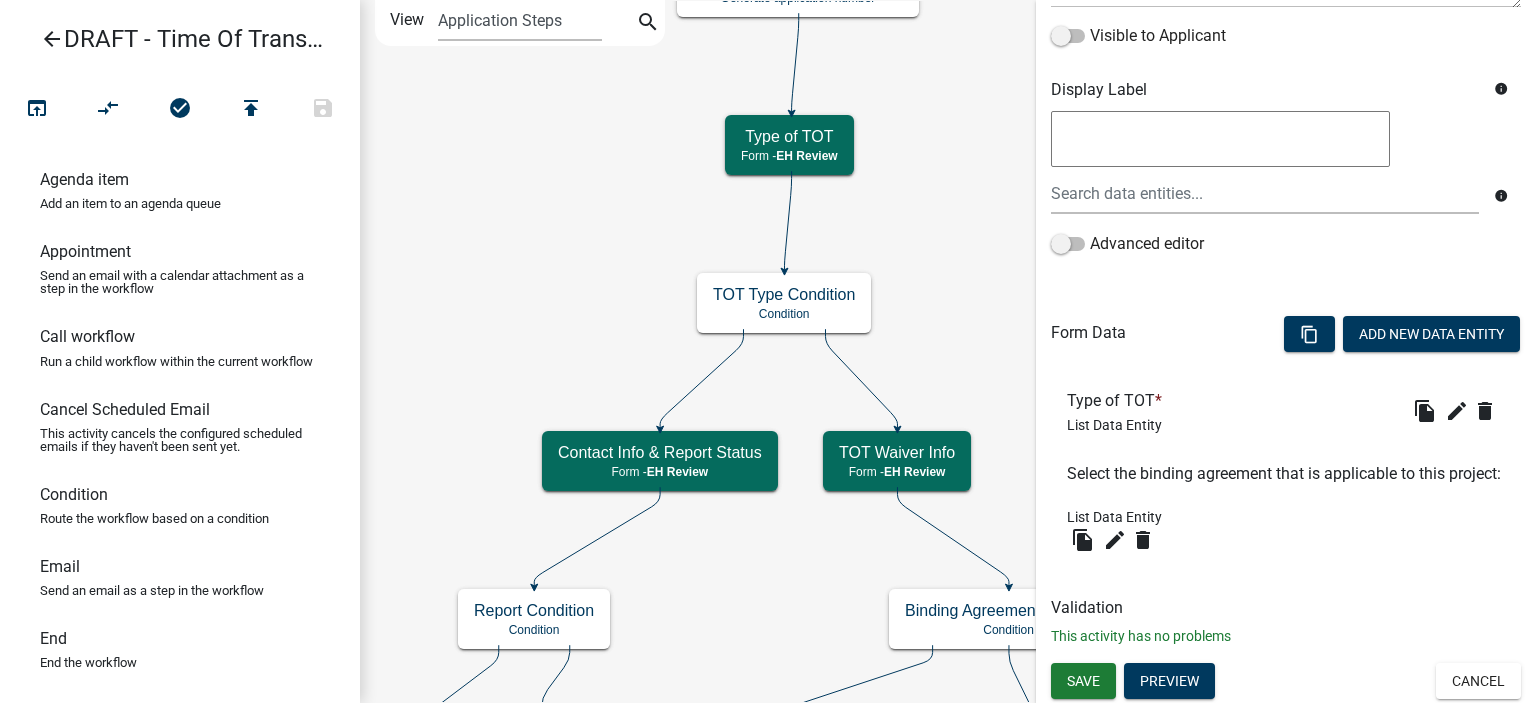 scroll, scrollTop: 339, scrollLeft: 0, axis: vertical 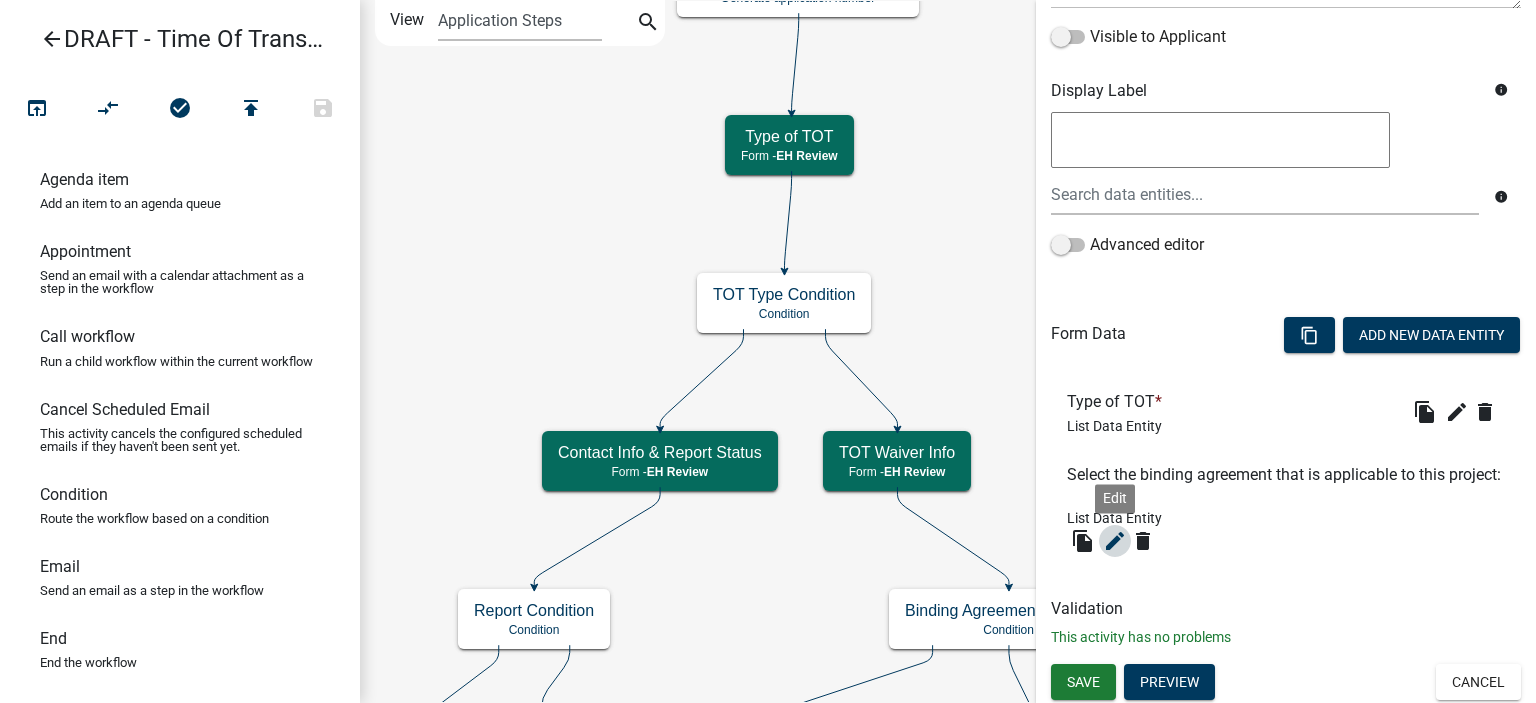 click on "edit" 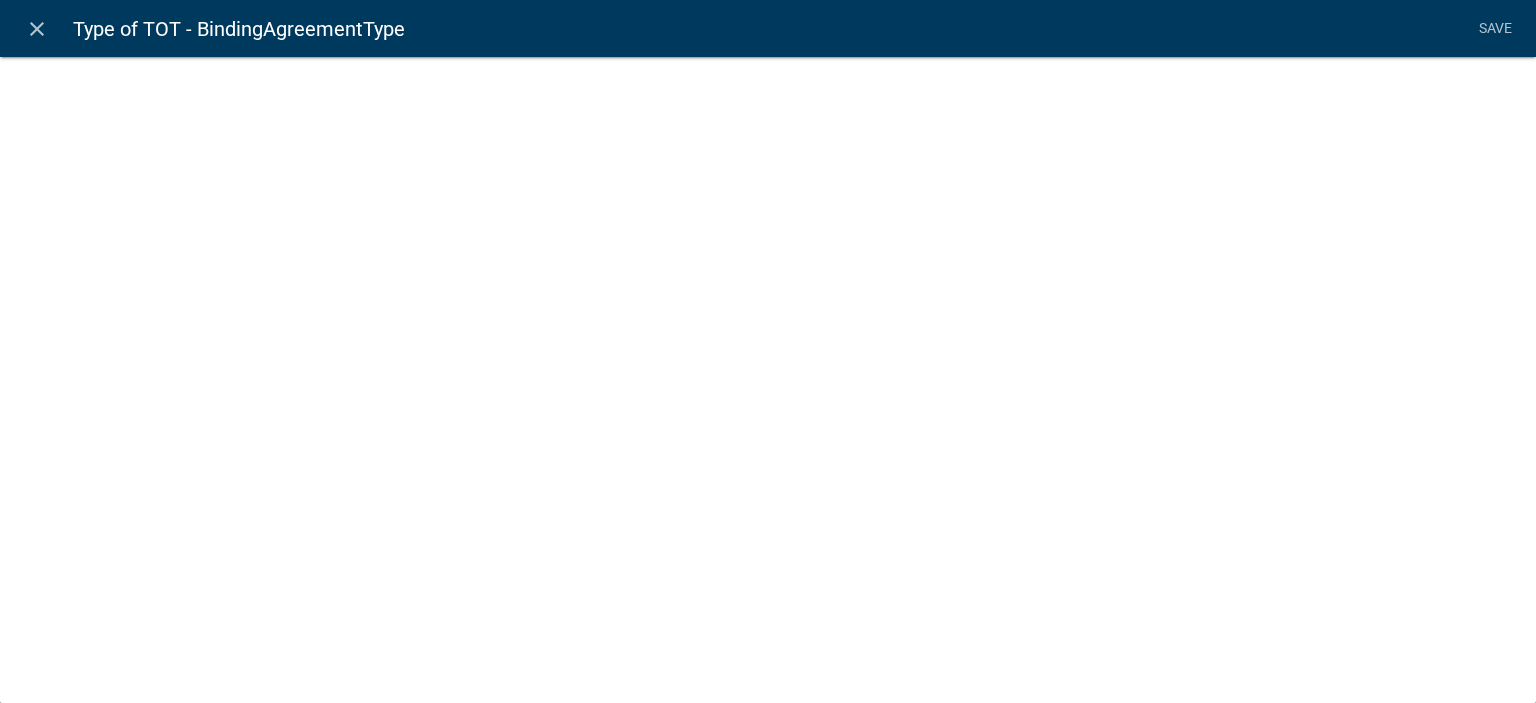 select on "list-data" 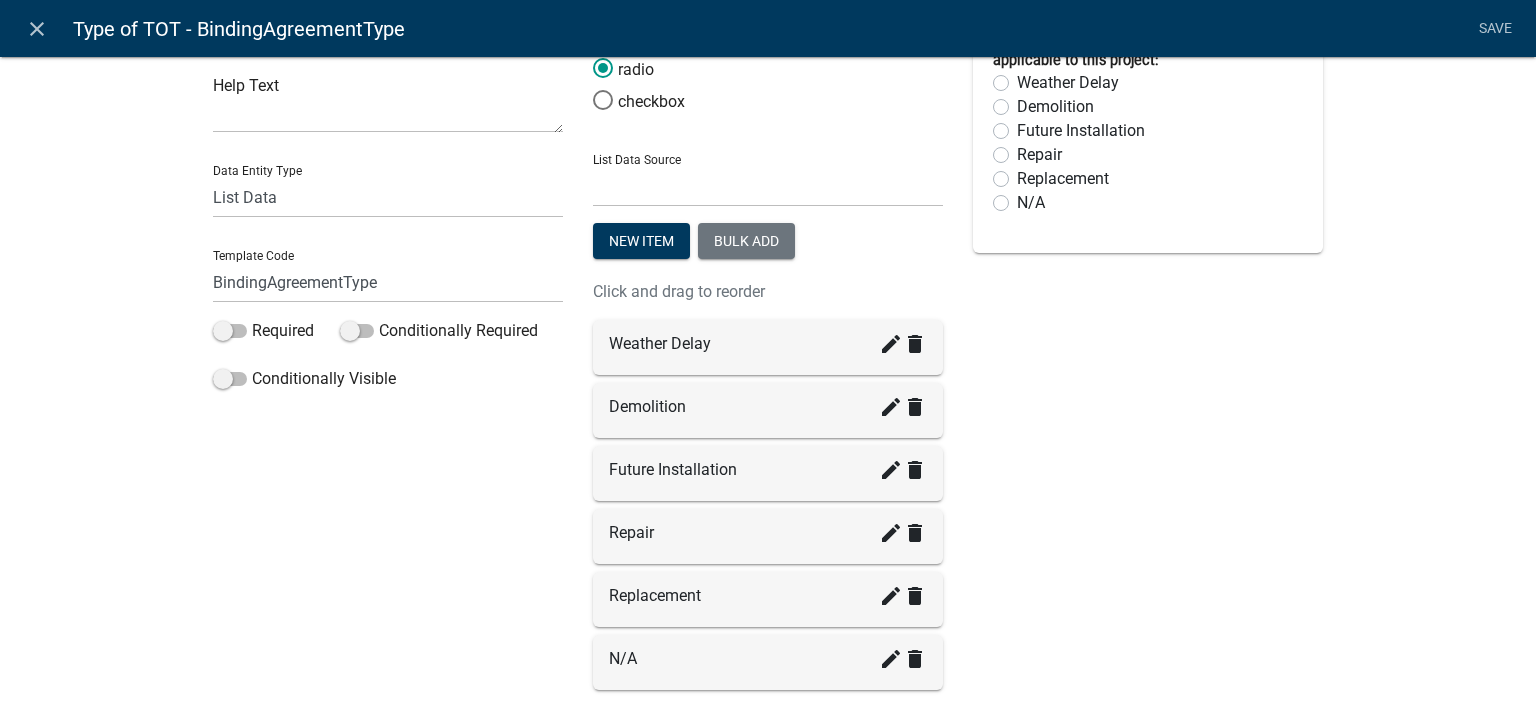 scroll, scrollTop: 0, scrollLeft: 0, axis: both 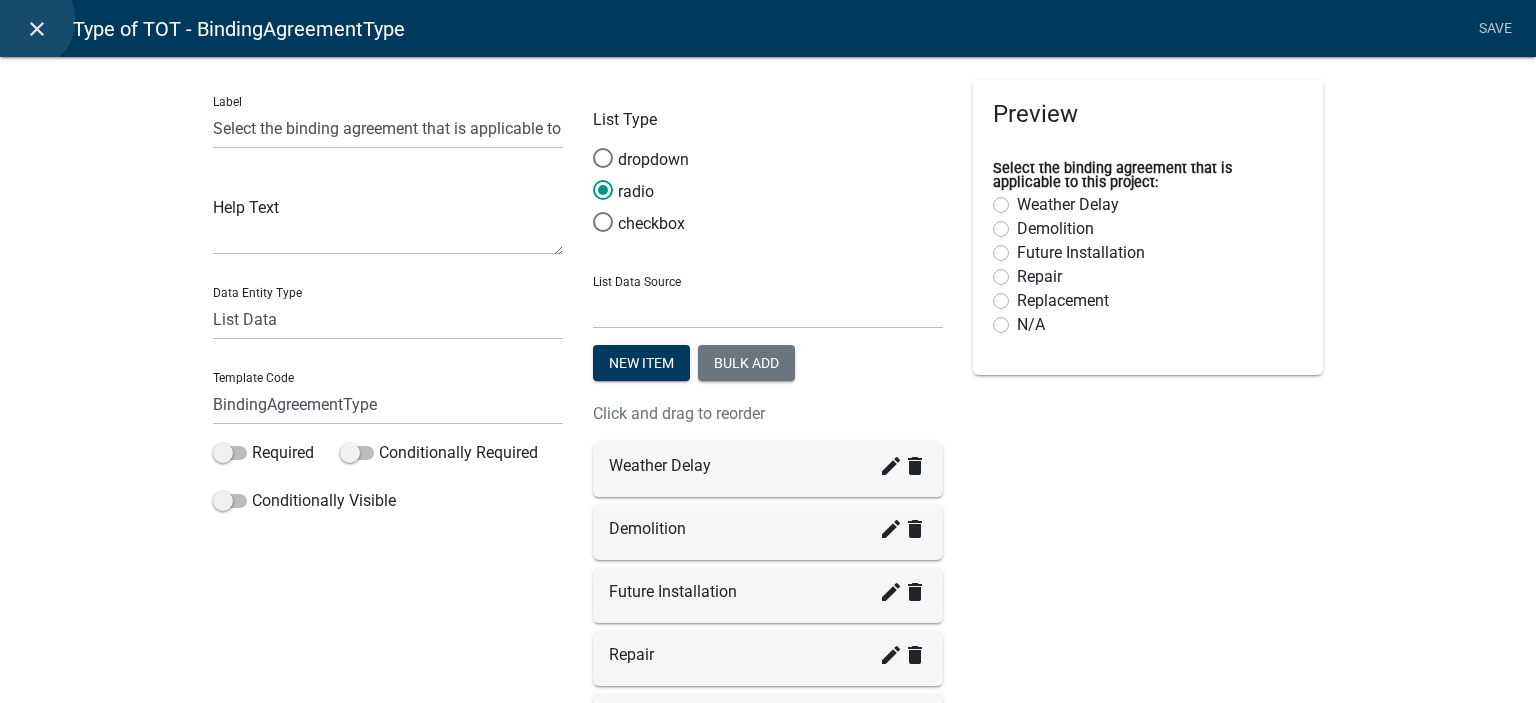click on "close" 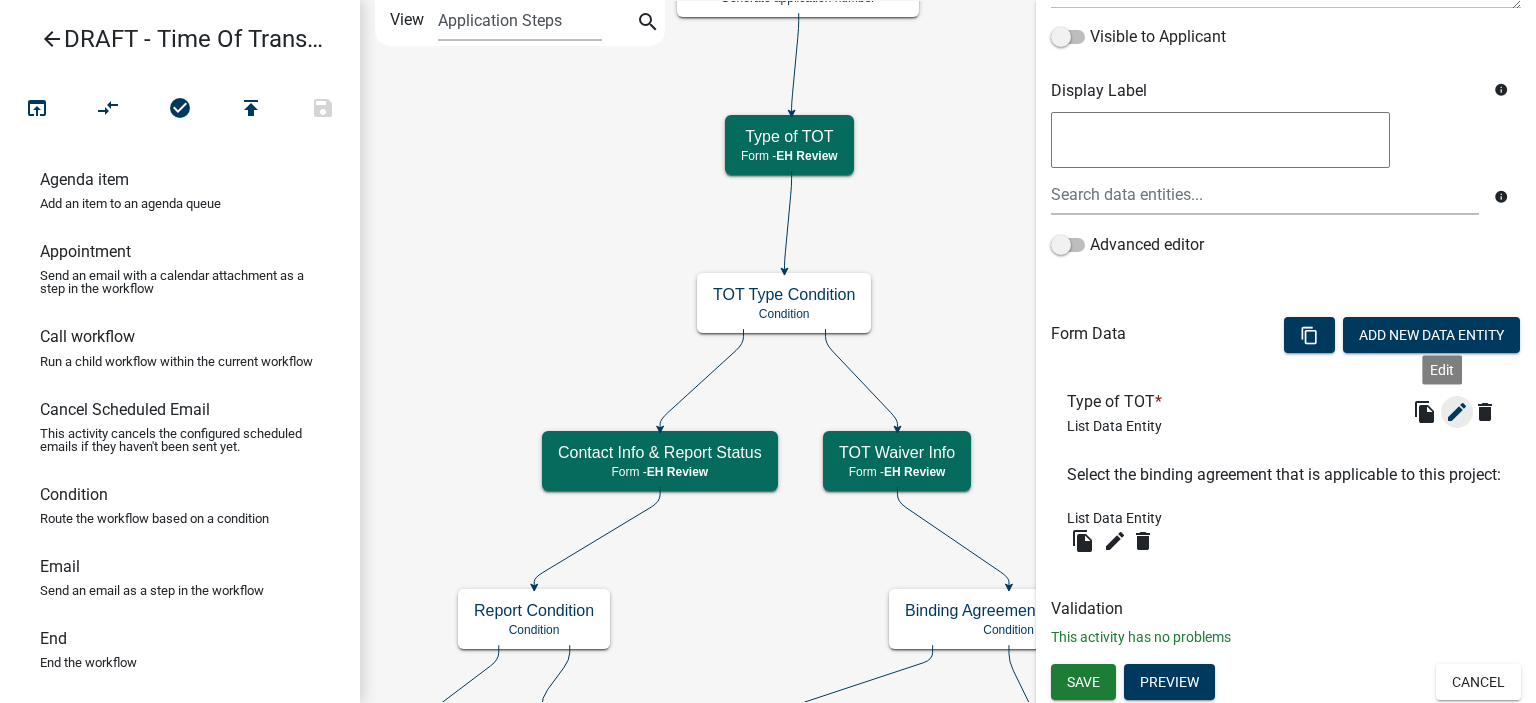 click on "edit" 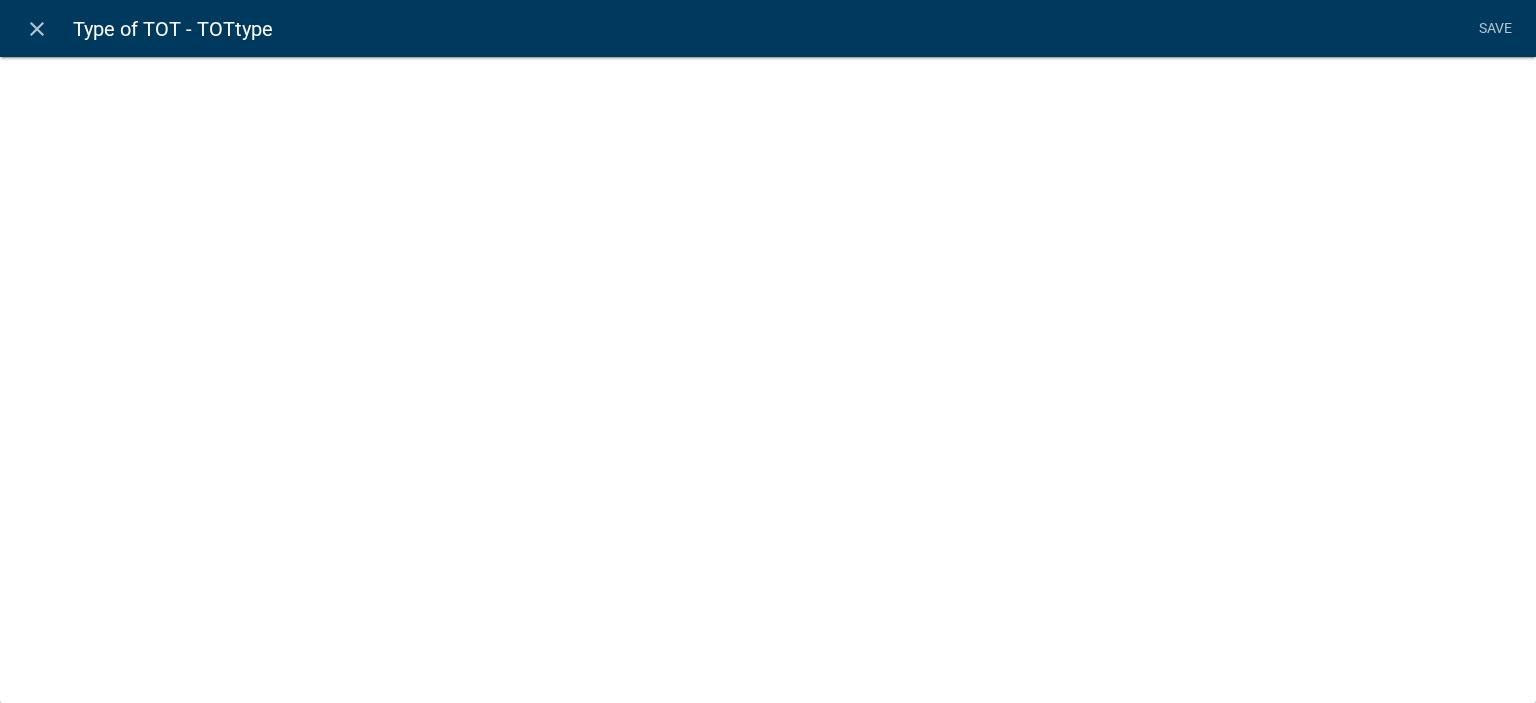 select on "list-data" 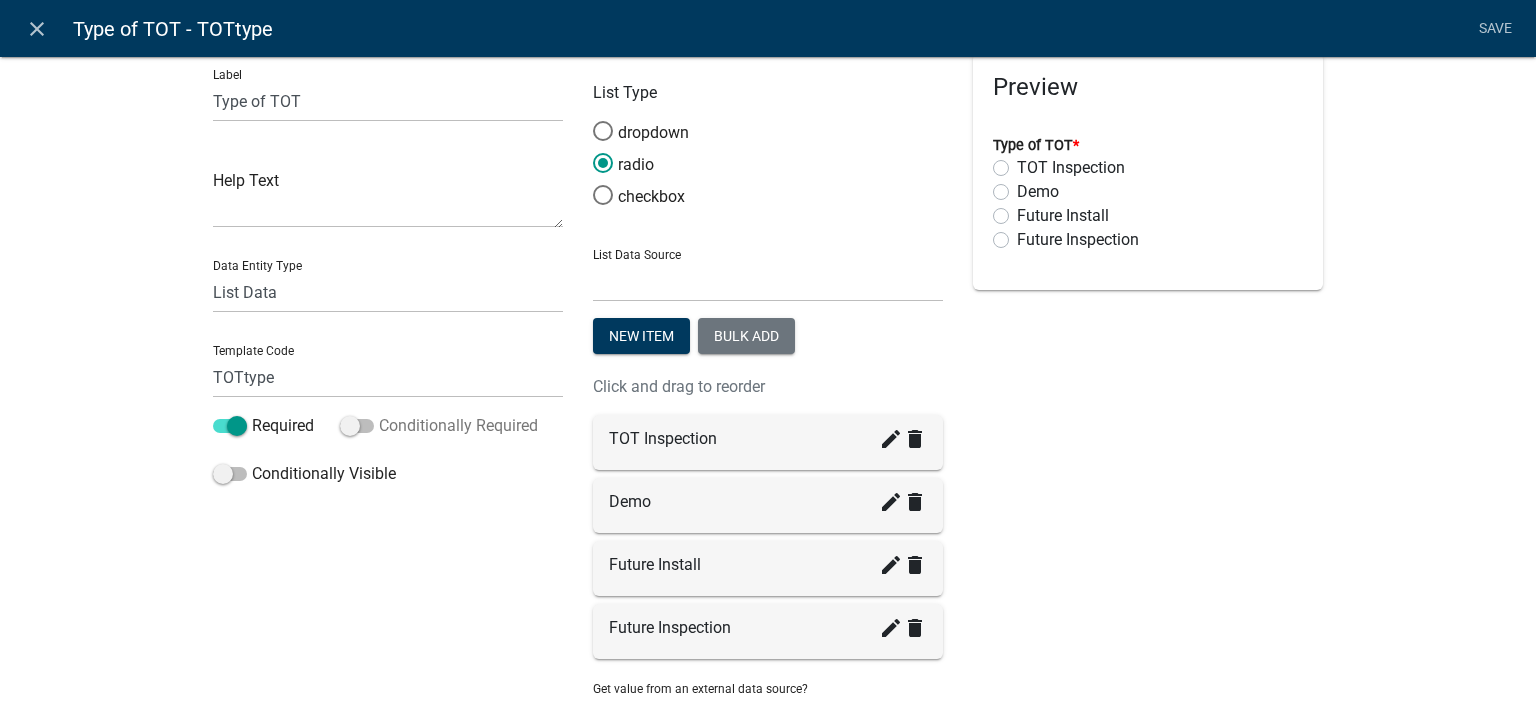 scroll, scrollTop: 24, scrollLeft: 0, axis: vertical 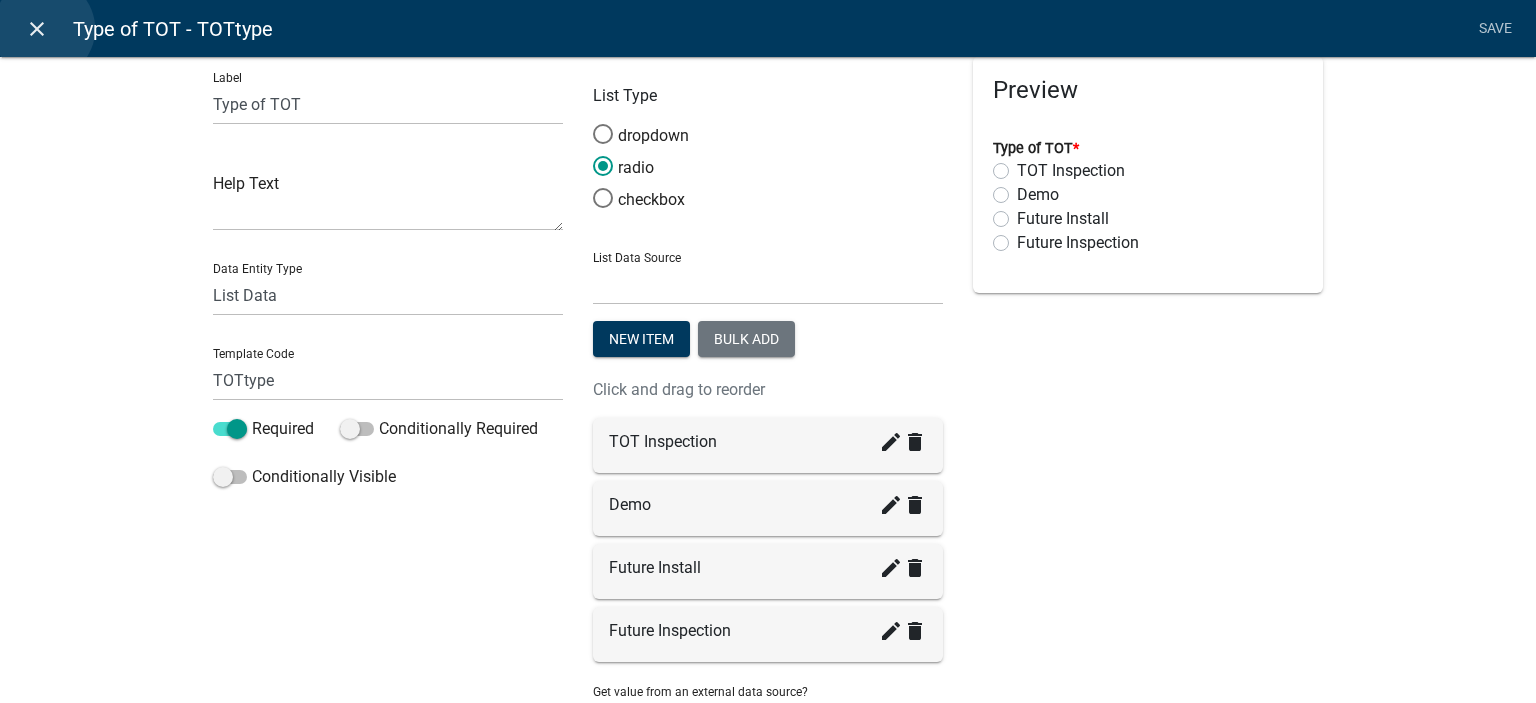 click on "close" 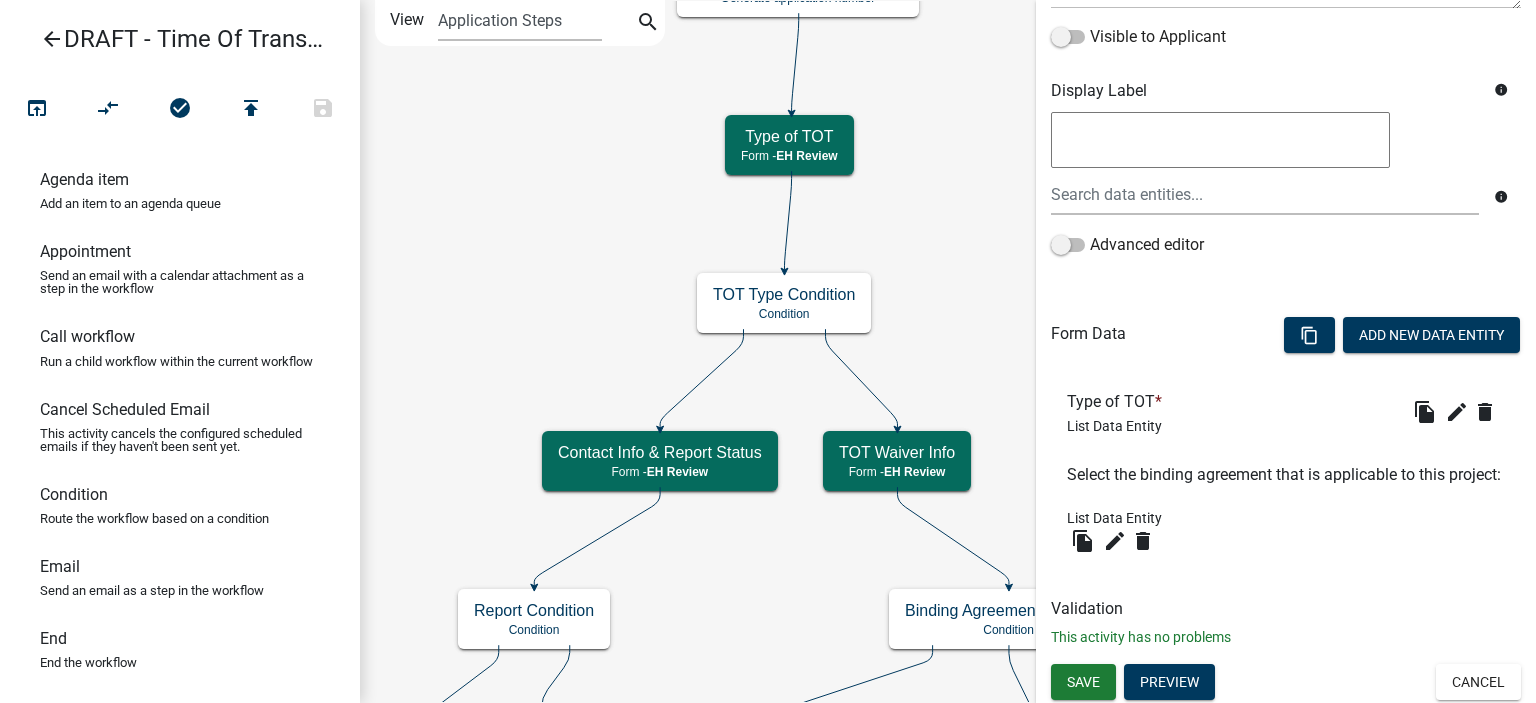 scroll, scrollTop: 0, scrollLeft: 0, axis: both 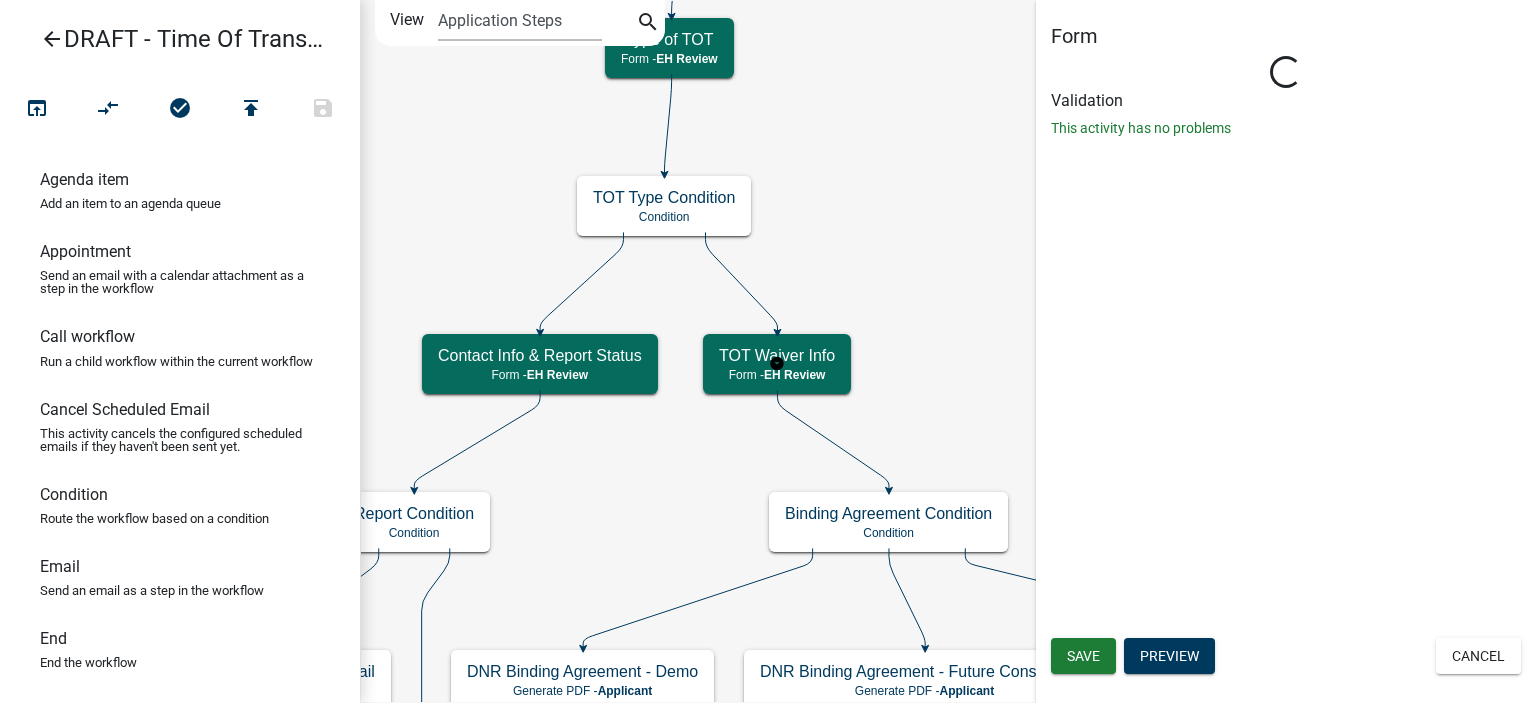 select on "[UUID]" 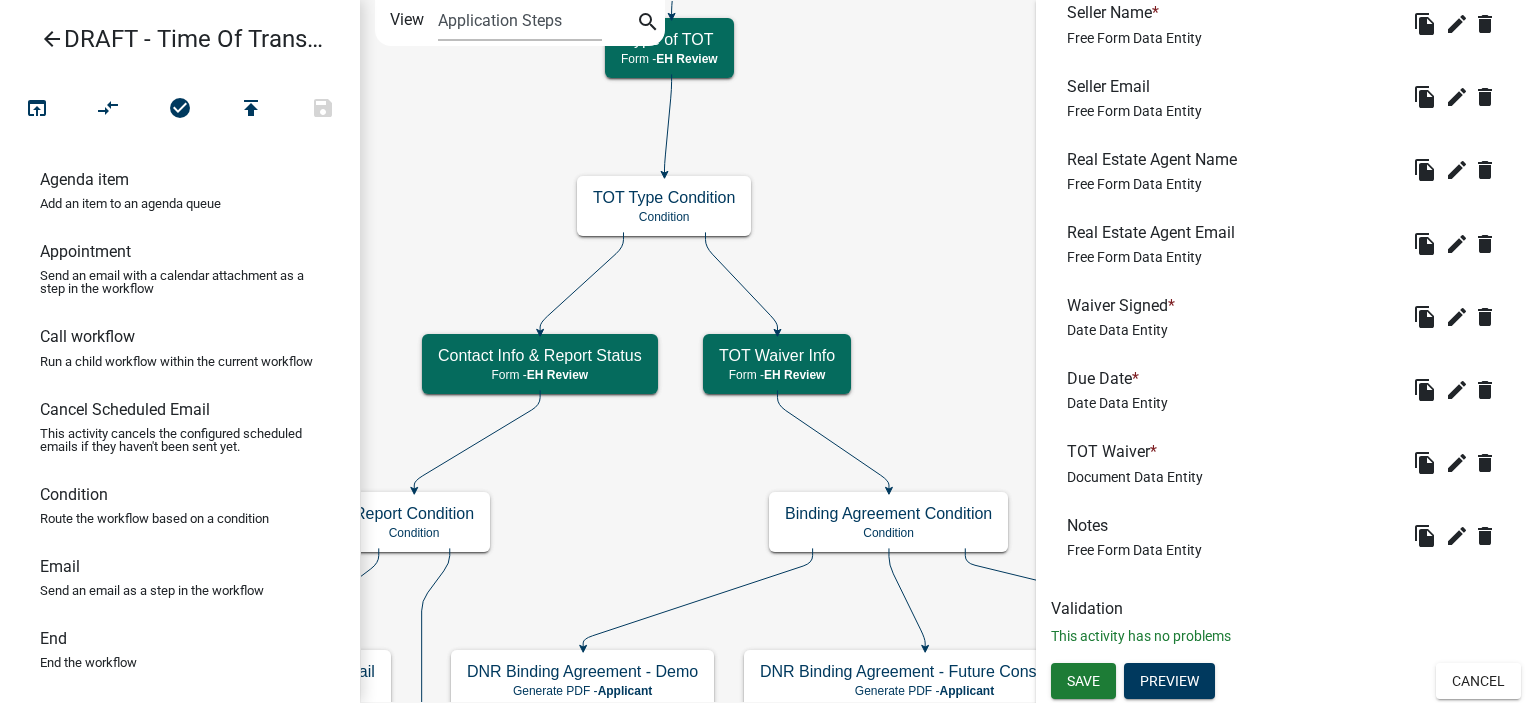 scroll, scrollTop: 947, scrollLeft: 0, axis: vertical 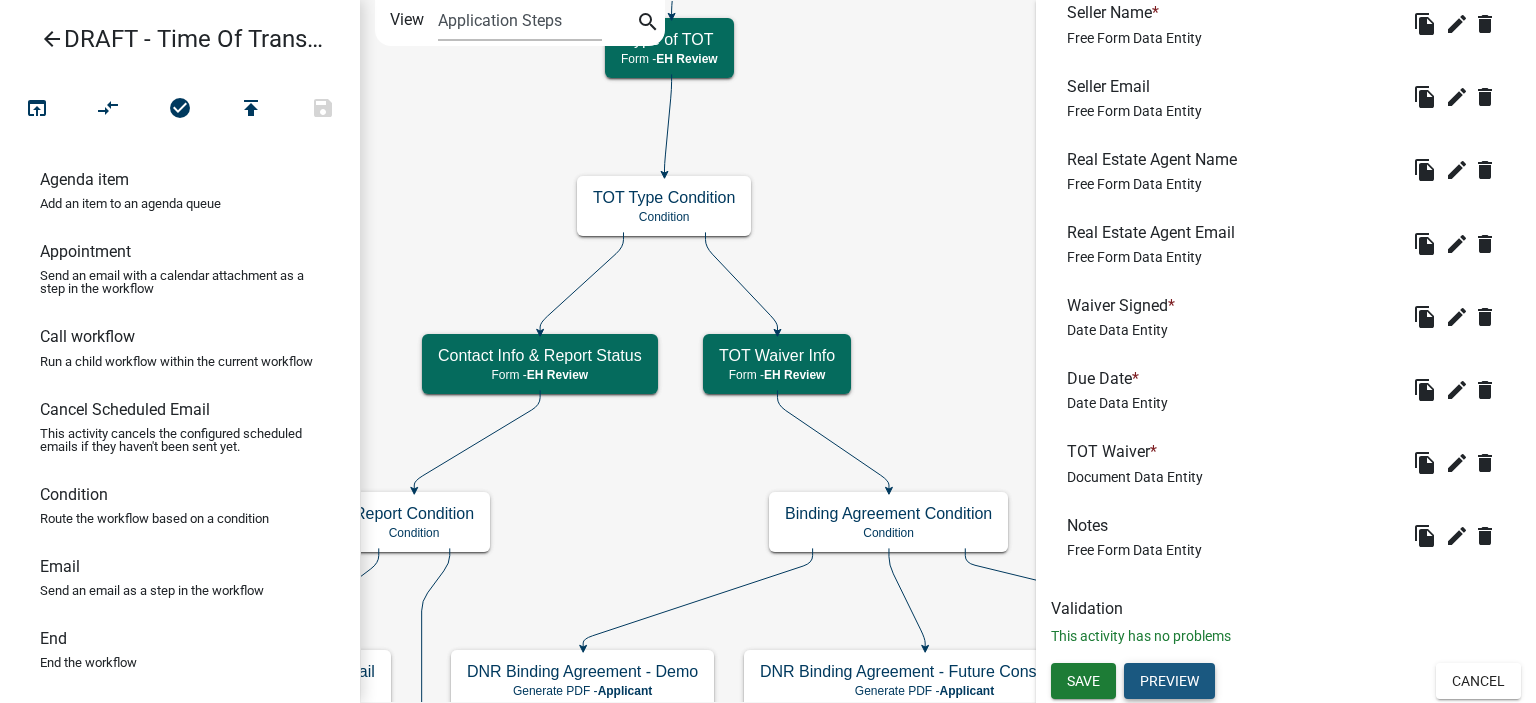 click on "Preview" 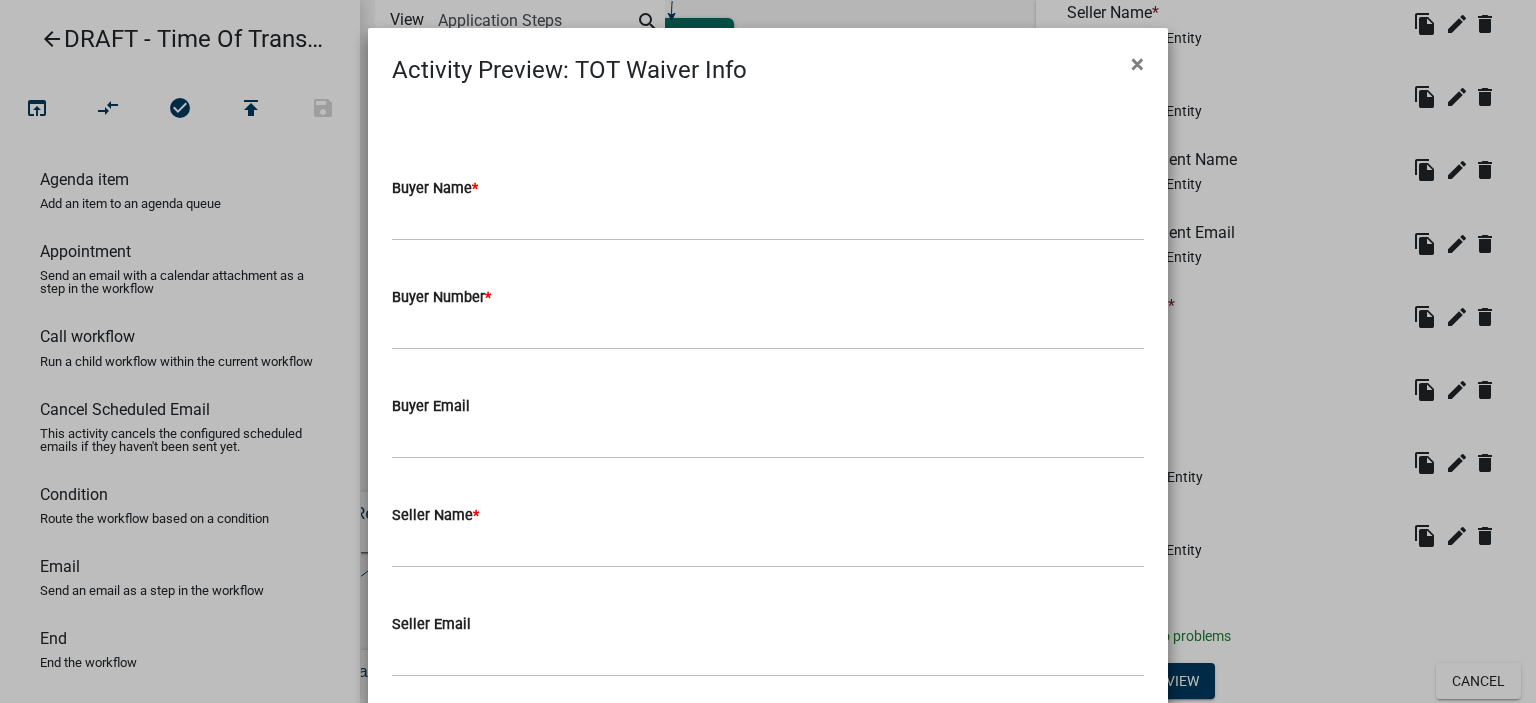 scroll, scrollTop: 2, scrollLeft: 0, axis: vertical 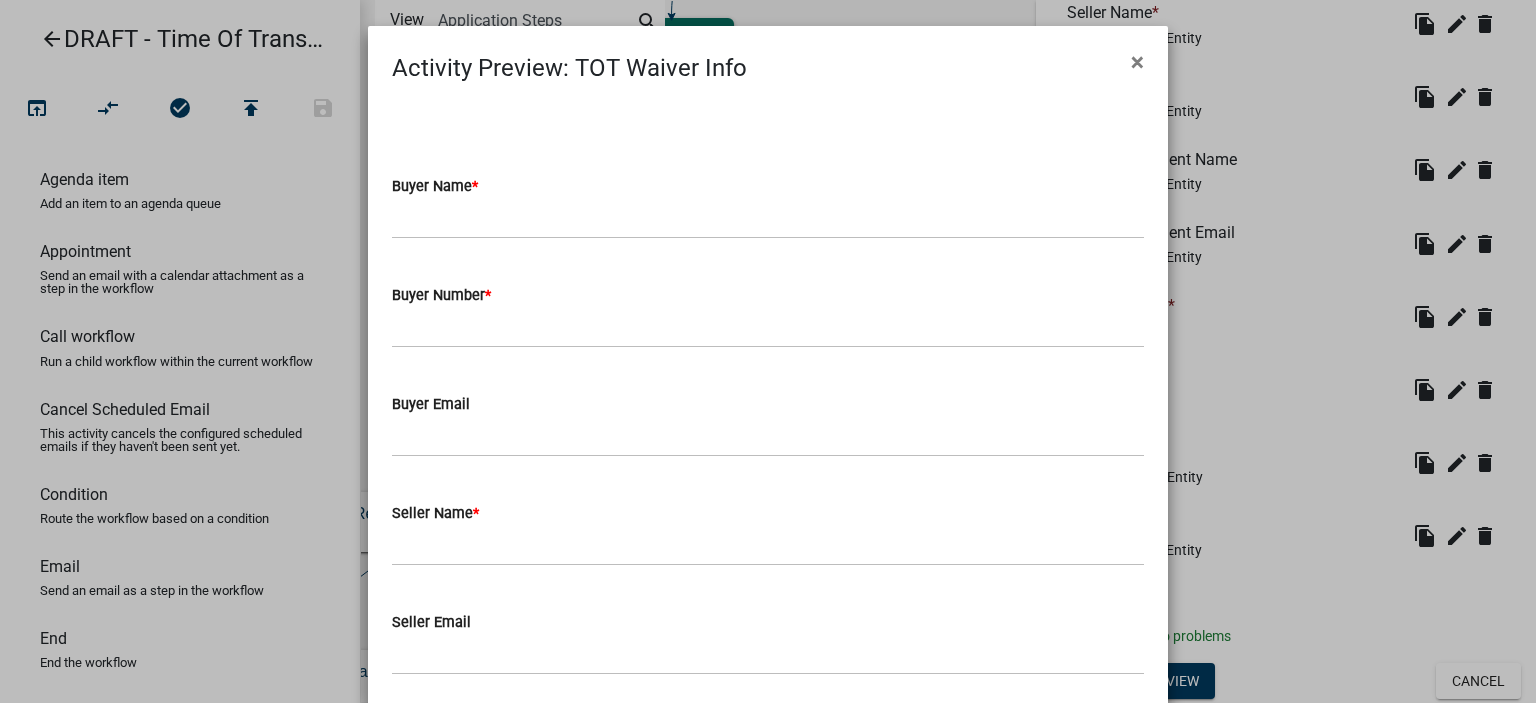 click on "Activity Preview : TOT Waiver Info ×  Buyer Name  *  Buyer Number  *  Buyer Email   Seller Name  *  Seller Email   Real Estate Agent Name   Real Estate Agent Email   Waiver Signed  *  Due Date  *  TOT Waiver  *  Select files  Valid Document Types: PDF  Notes   Preview as   Applicant   Septic Review   Assessor   Admin   Address Coordinator   [COMPANY] Staff   Auditor   Code Complaint   Secondary Roads   Zoning   EH Review   Sheriff   Engineer   Secondary Roads - Office Assistant   [COMPANY] Services Reviewer   Secondary Roads - Sign Installer   I-DNR   Close" 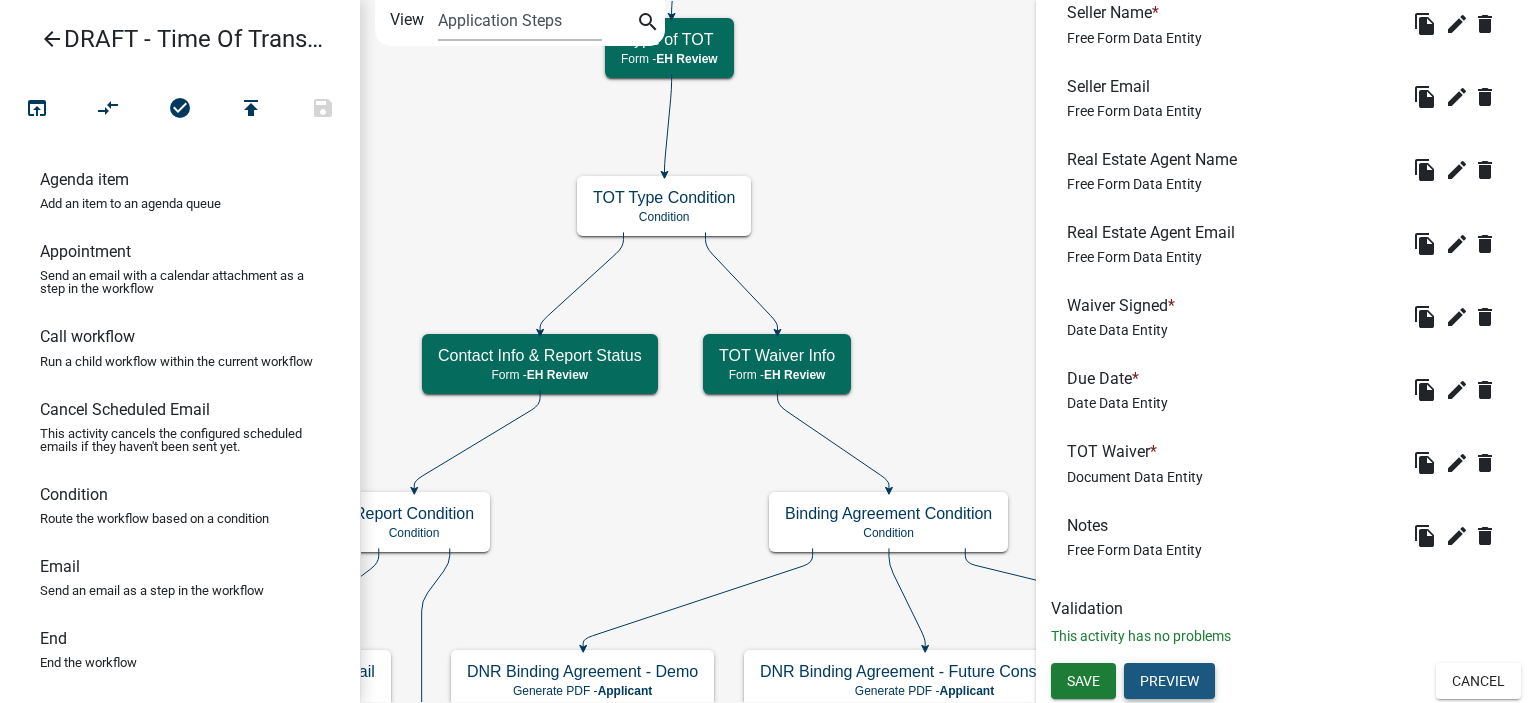 click on "Preview" 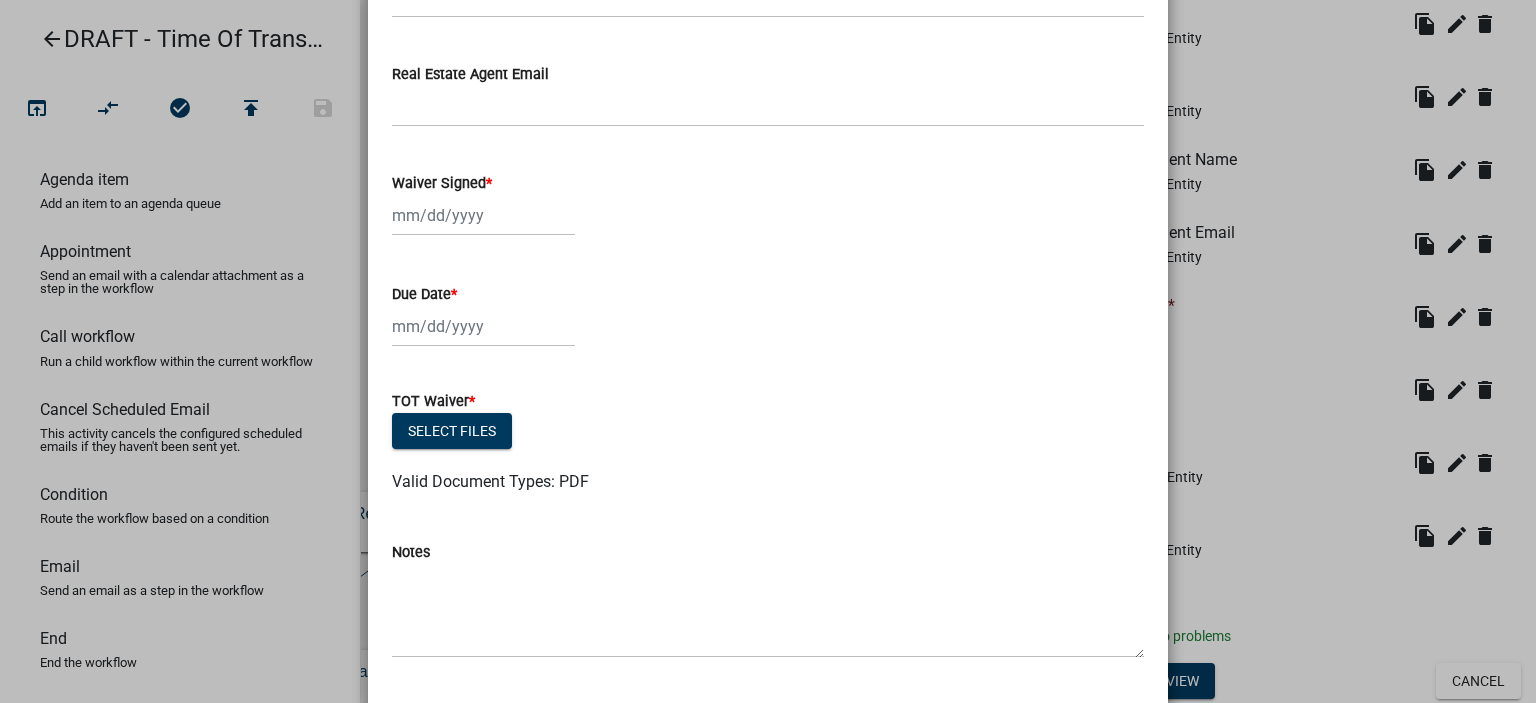 scroll, scrollTop: 909, scrollLeft: 0, axis: vertical 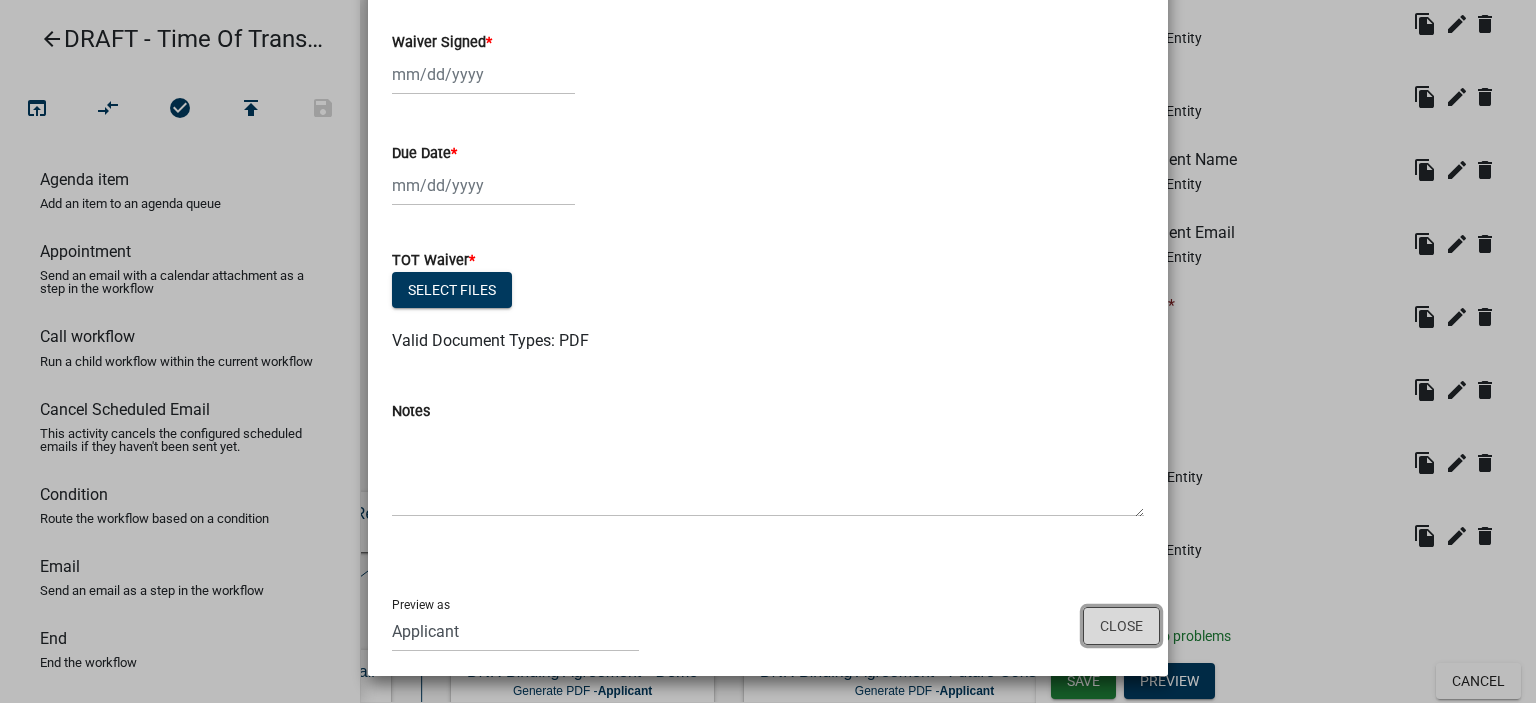 click on "Close" 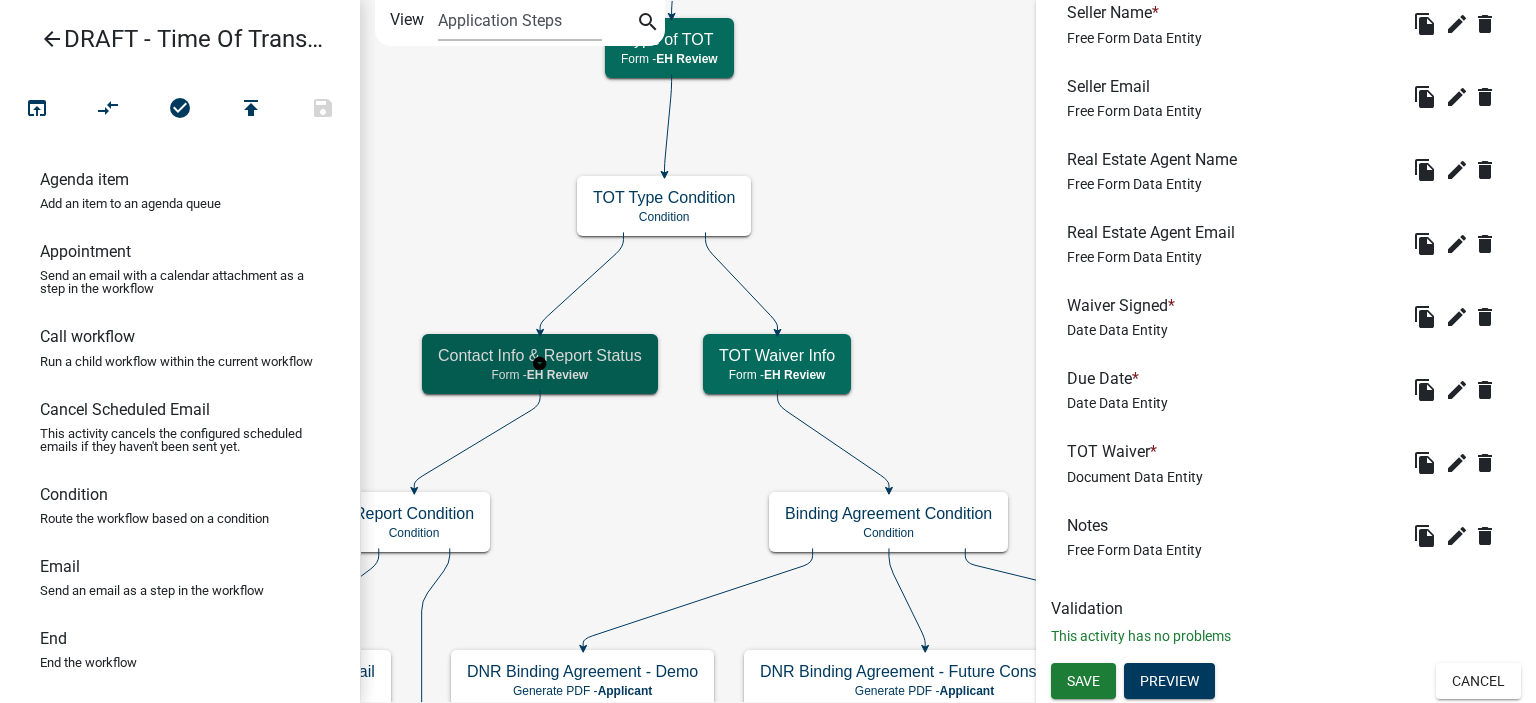 scroll, scrollTop: 0, scrollLeft: 0, axis: both 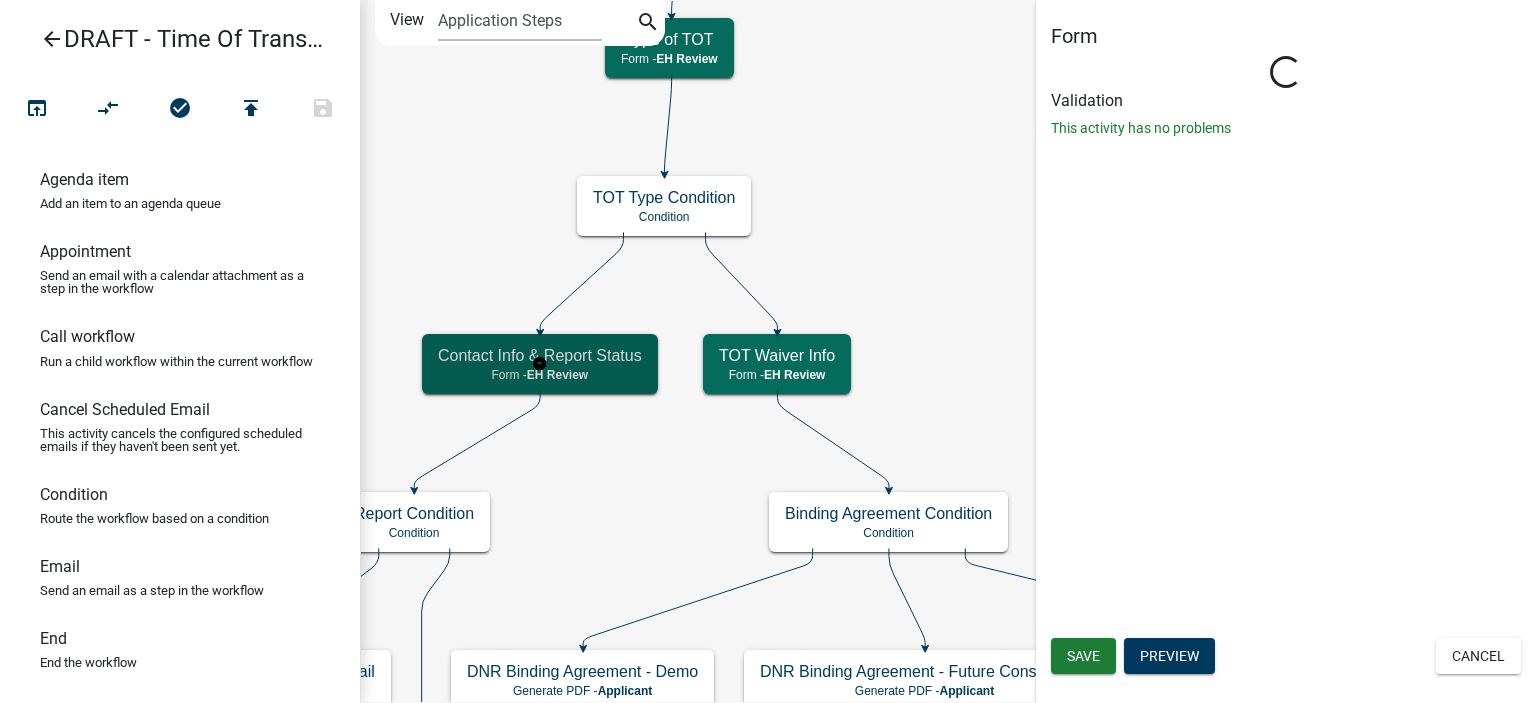 select on "[UUID]" 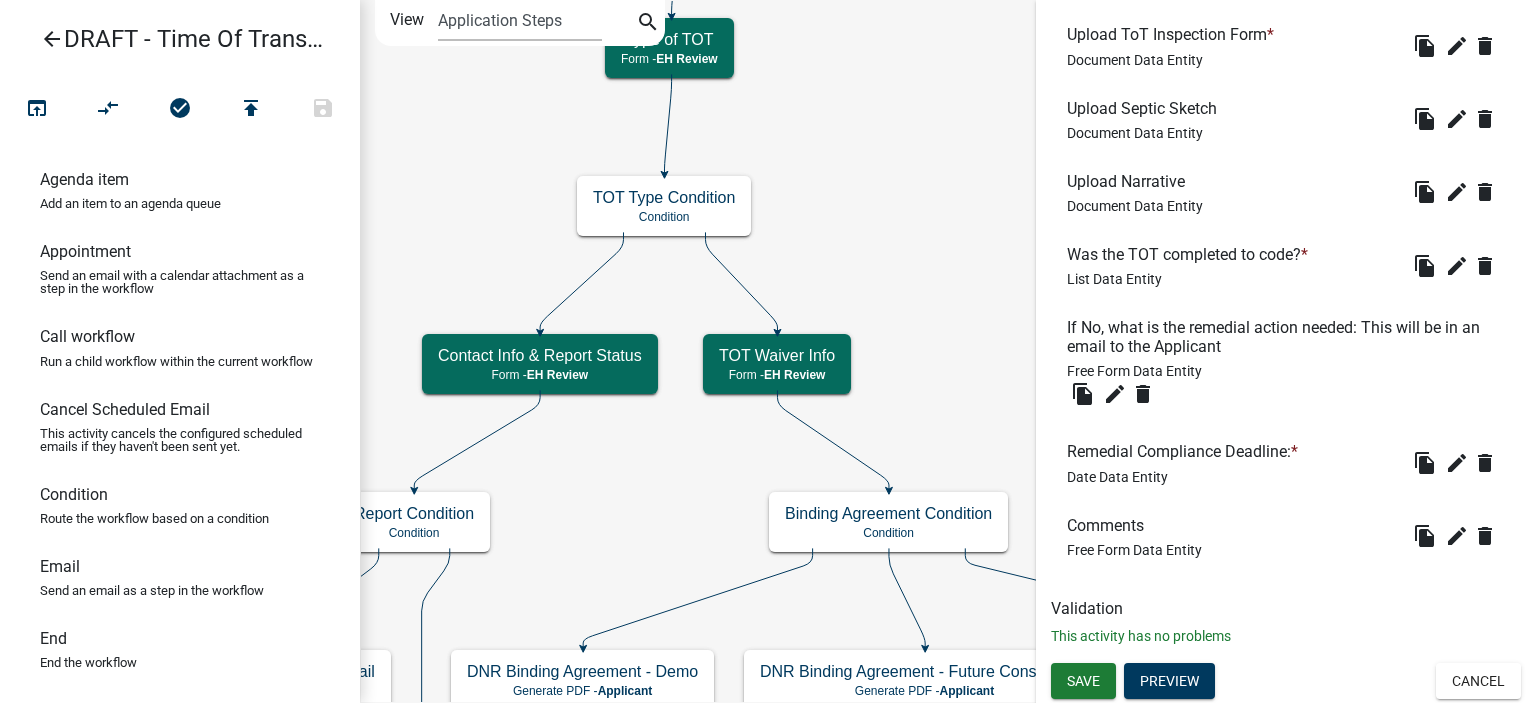scroll, scrollTop: 2128, scrollLeft: 0, axis: vertical 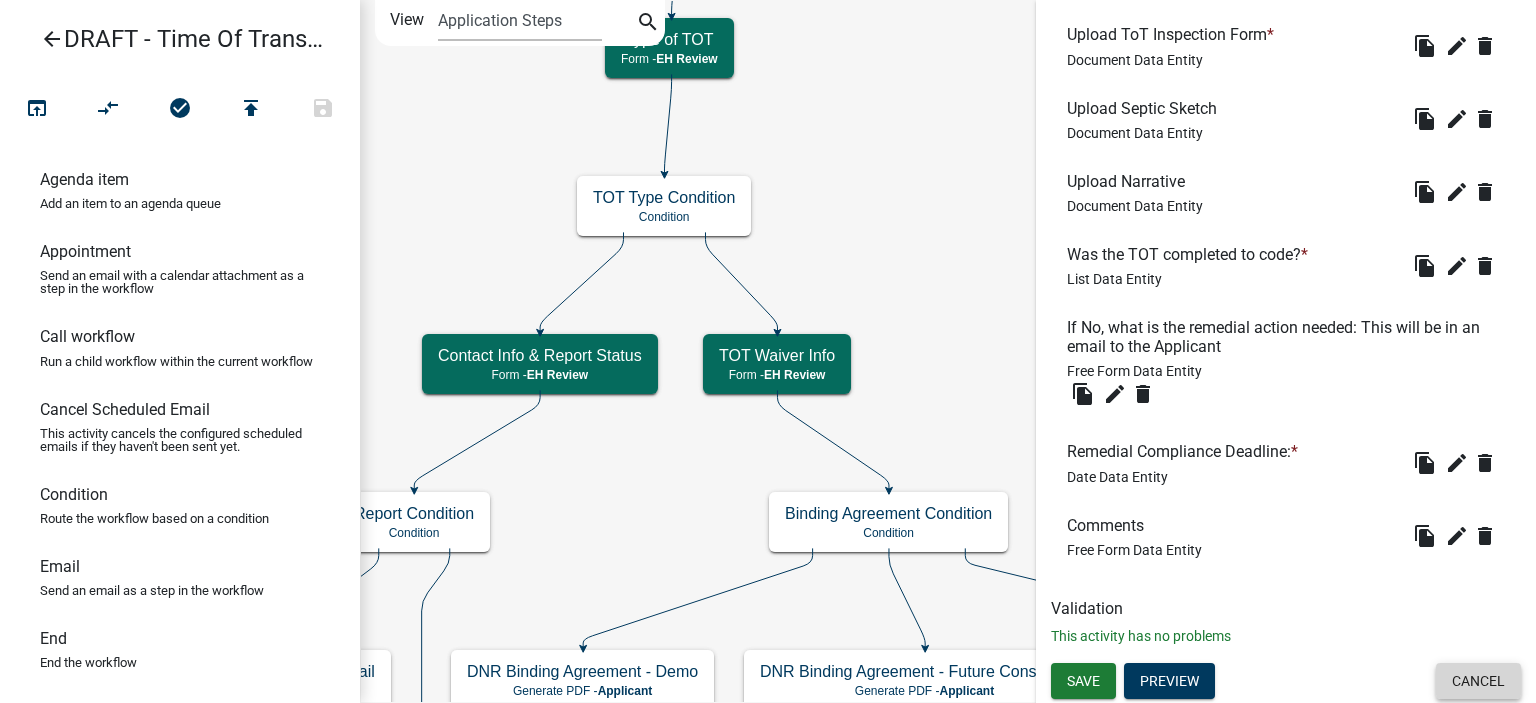 click on "Cancel" 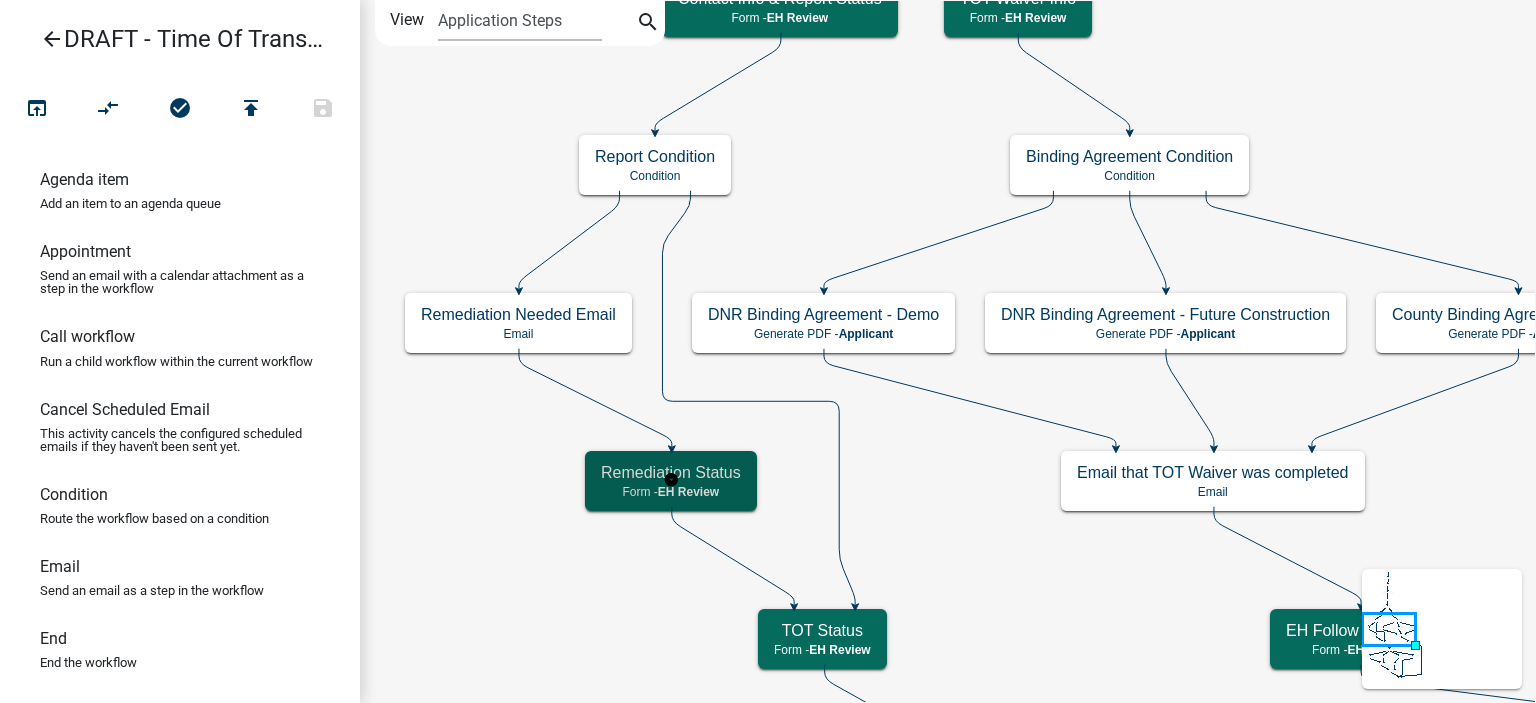 click on "Remediation Status" at bounding box center [671, 472] 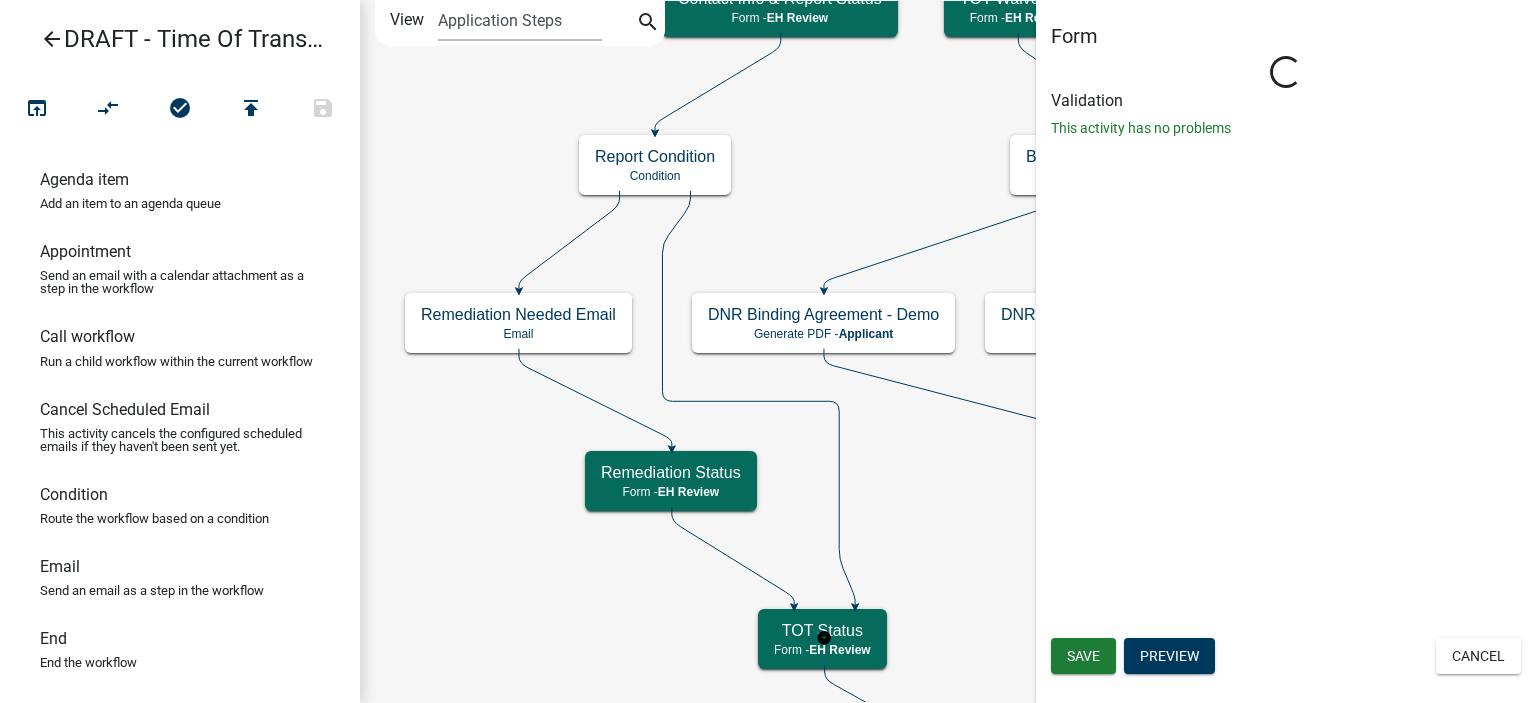 scroll, scrollTop: 0, scrollLeft: 0, axis: both 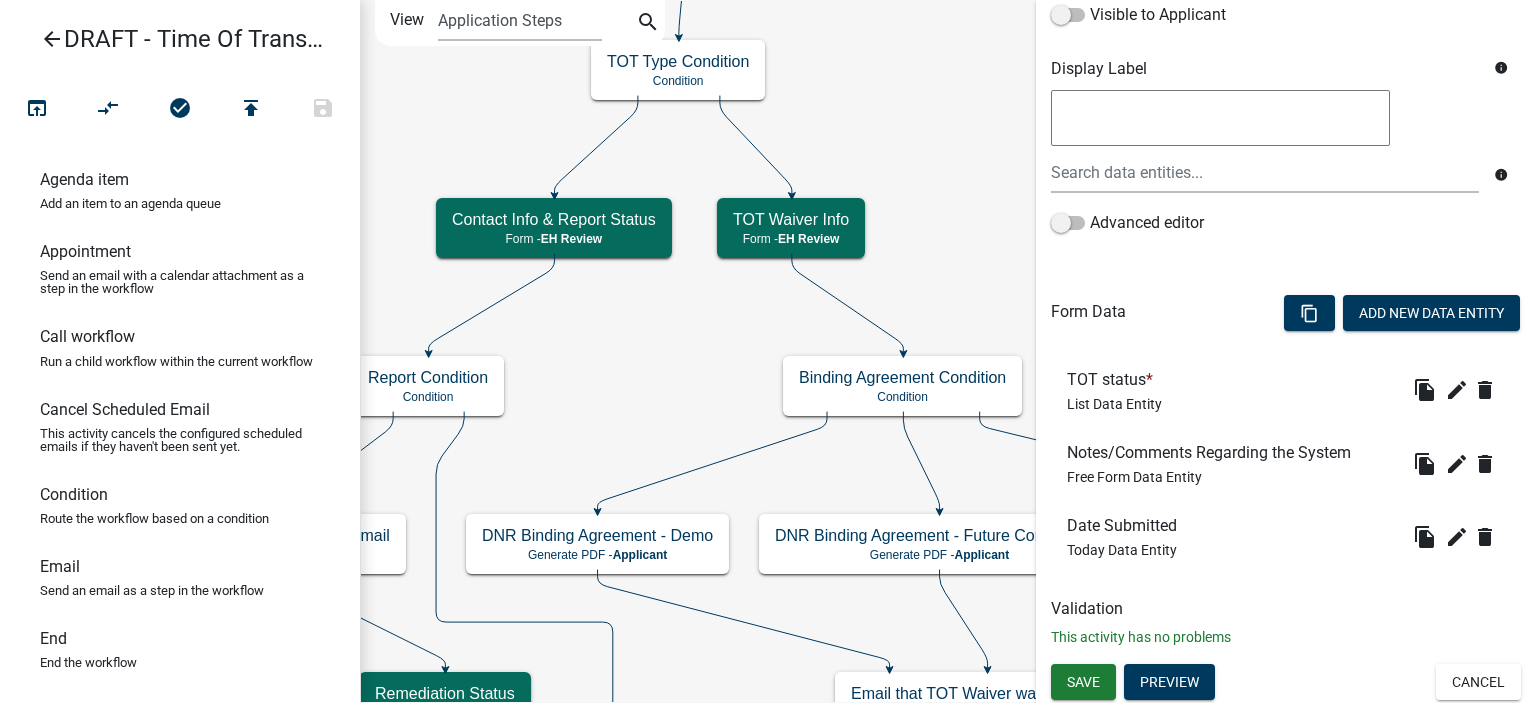 click on "Start
Start -  Applicant
Parcel search
Parcel search -  EH Review
End
End -  EH Review
Email Inspector that TOT was accepted
Email
TOT Status
EH Review" 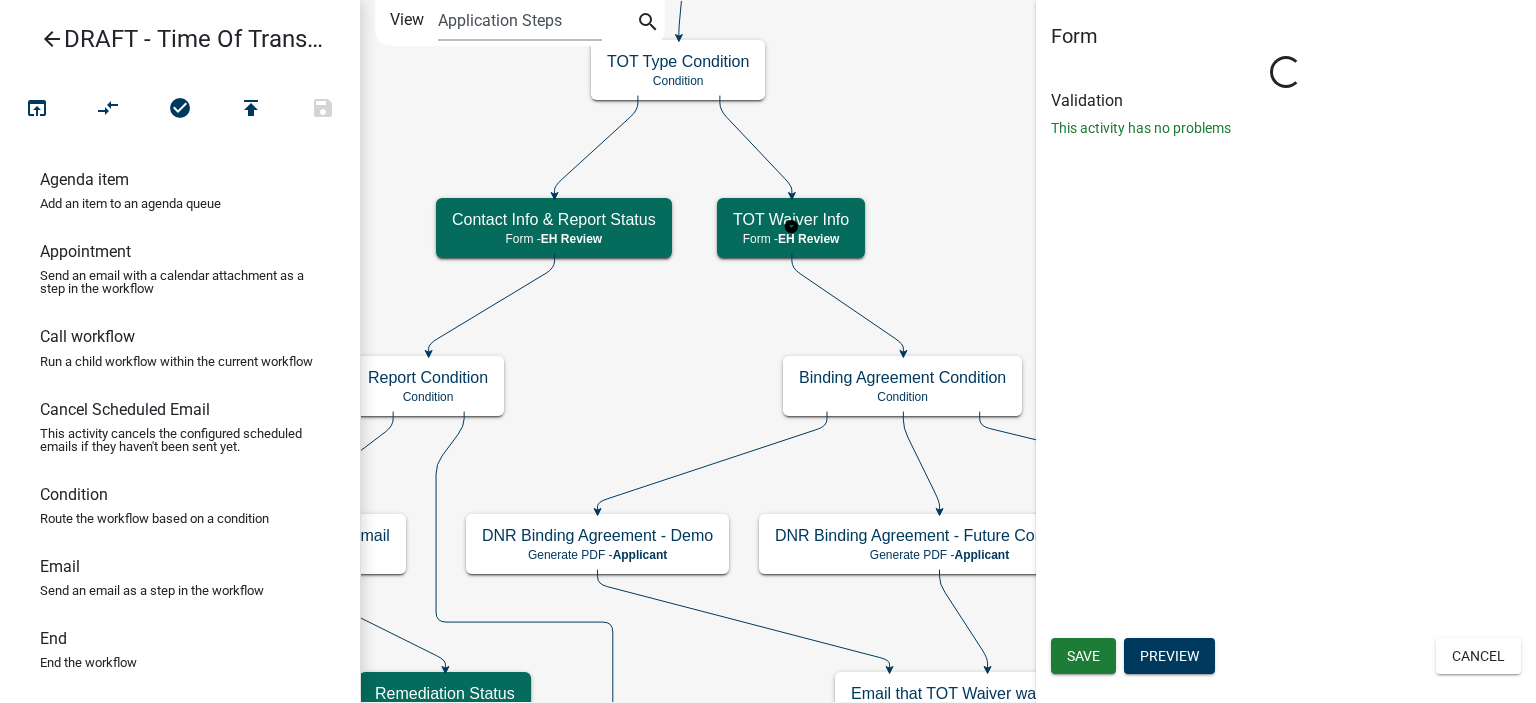 scroll, scrollTop: 0, scrollLeft: 0, axis: both 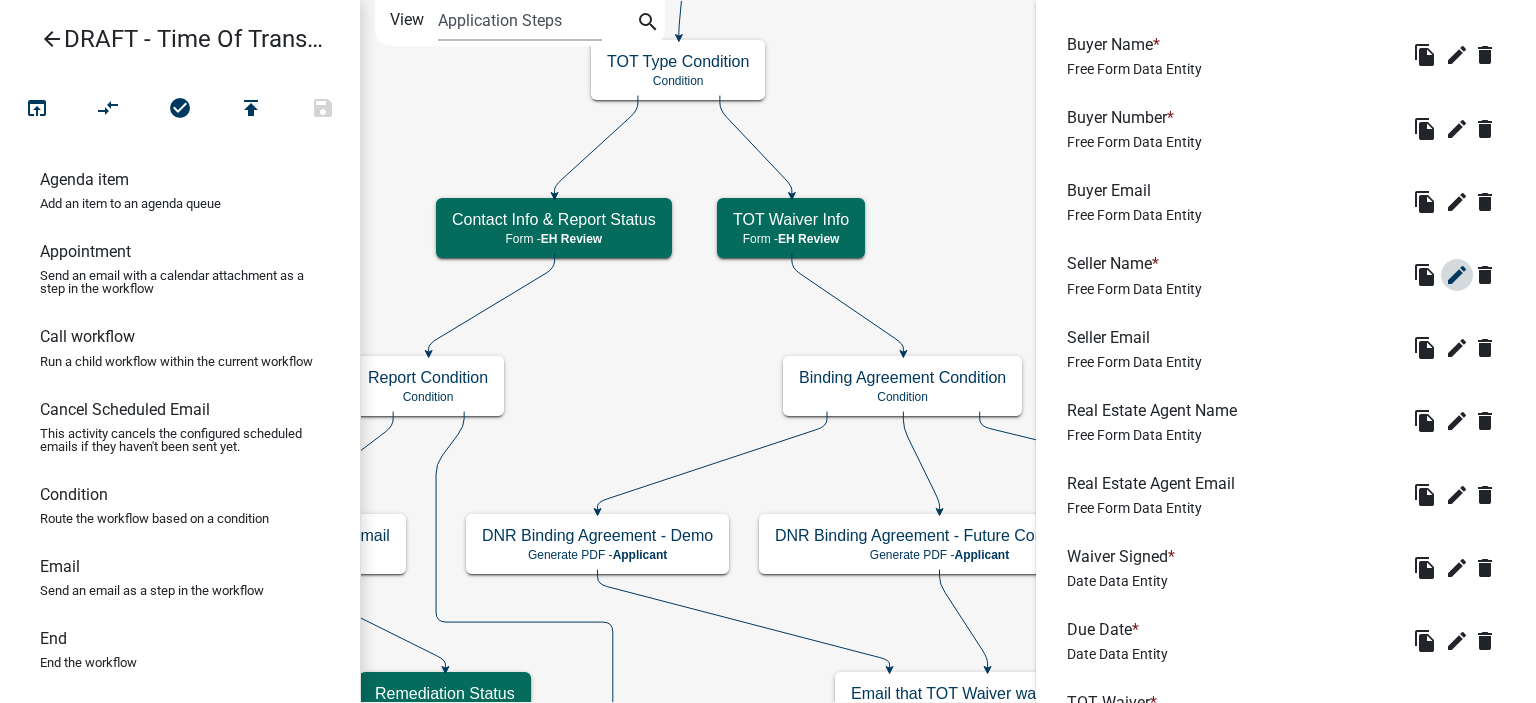 click on "edit" 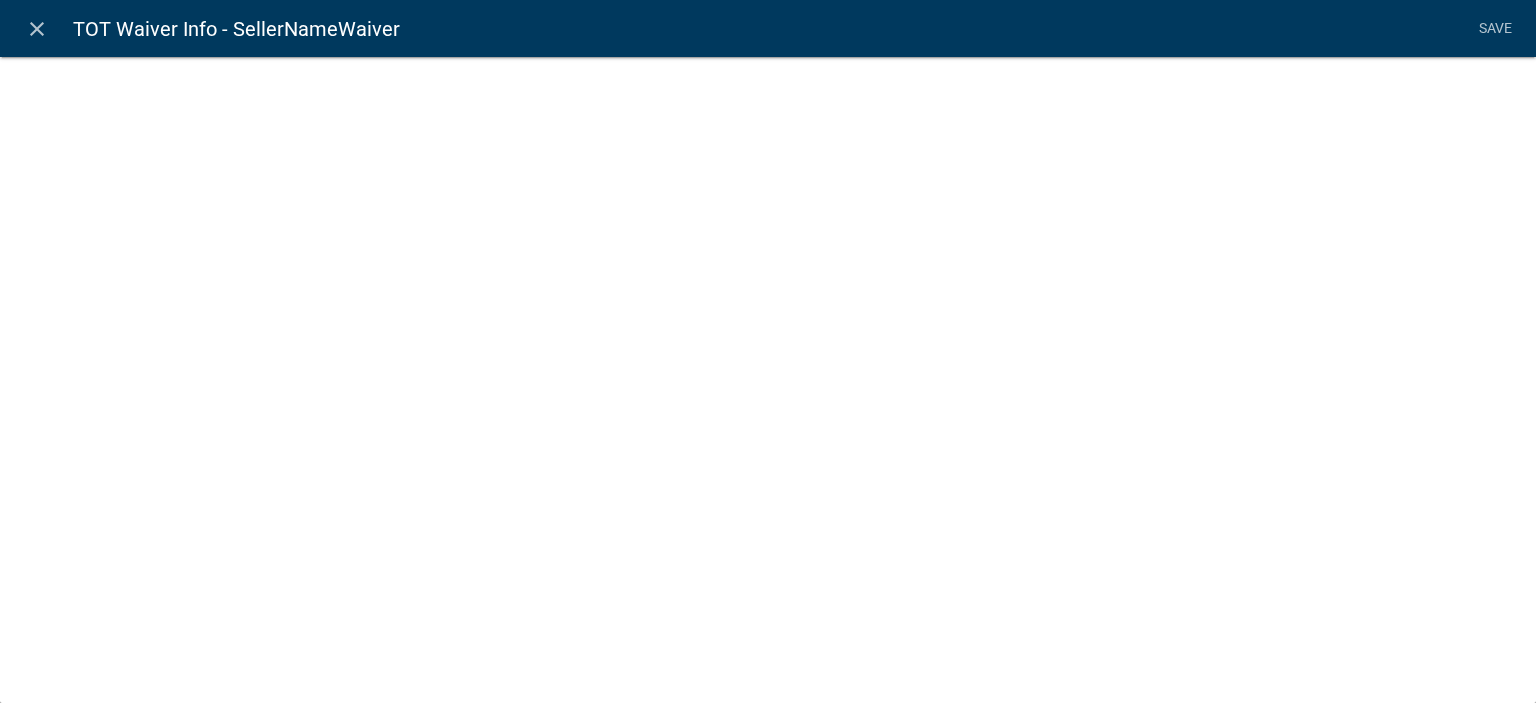 select on "1: Object" 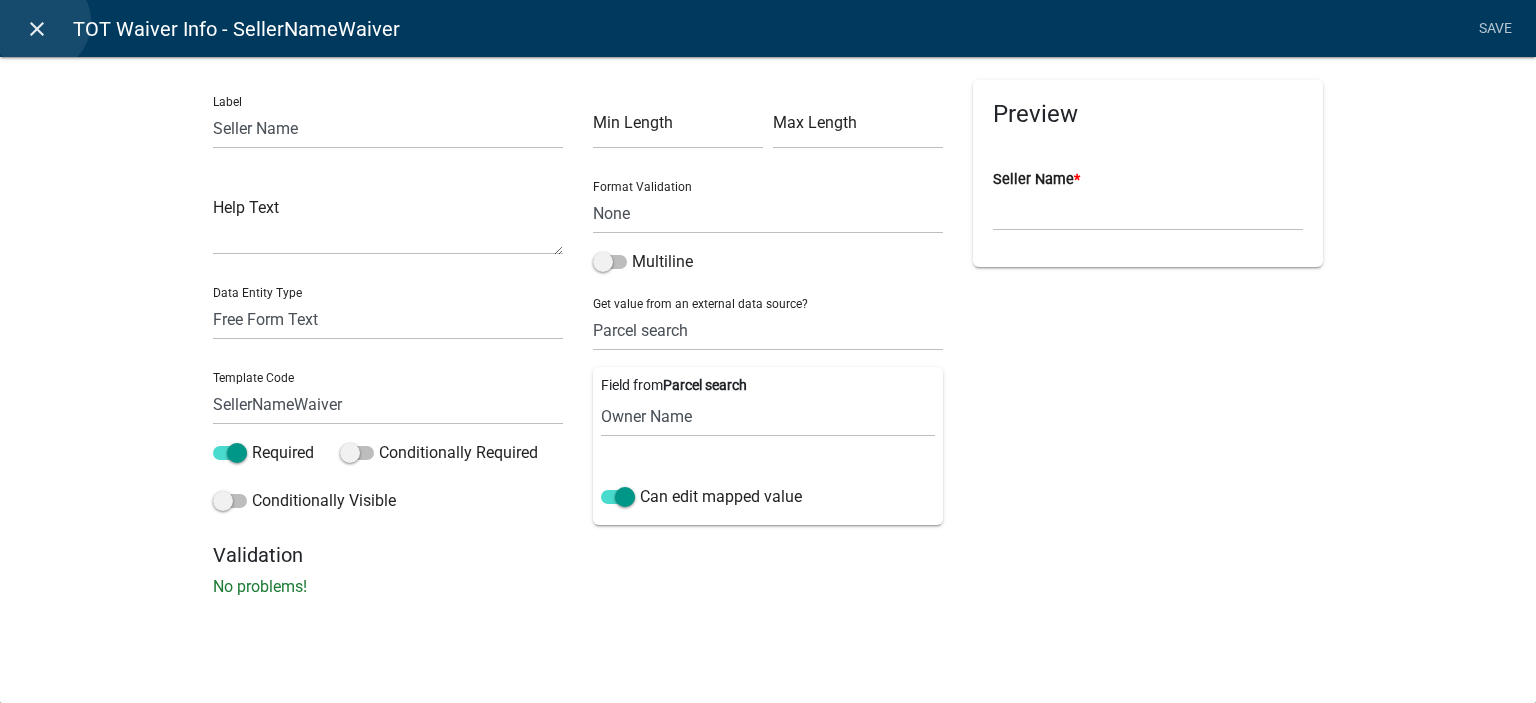 click on "close" 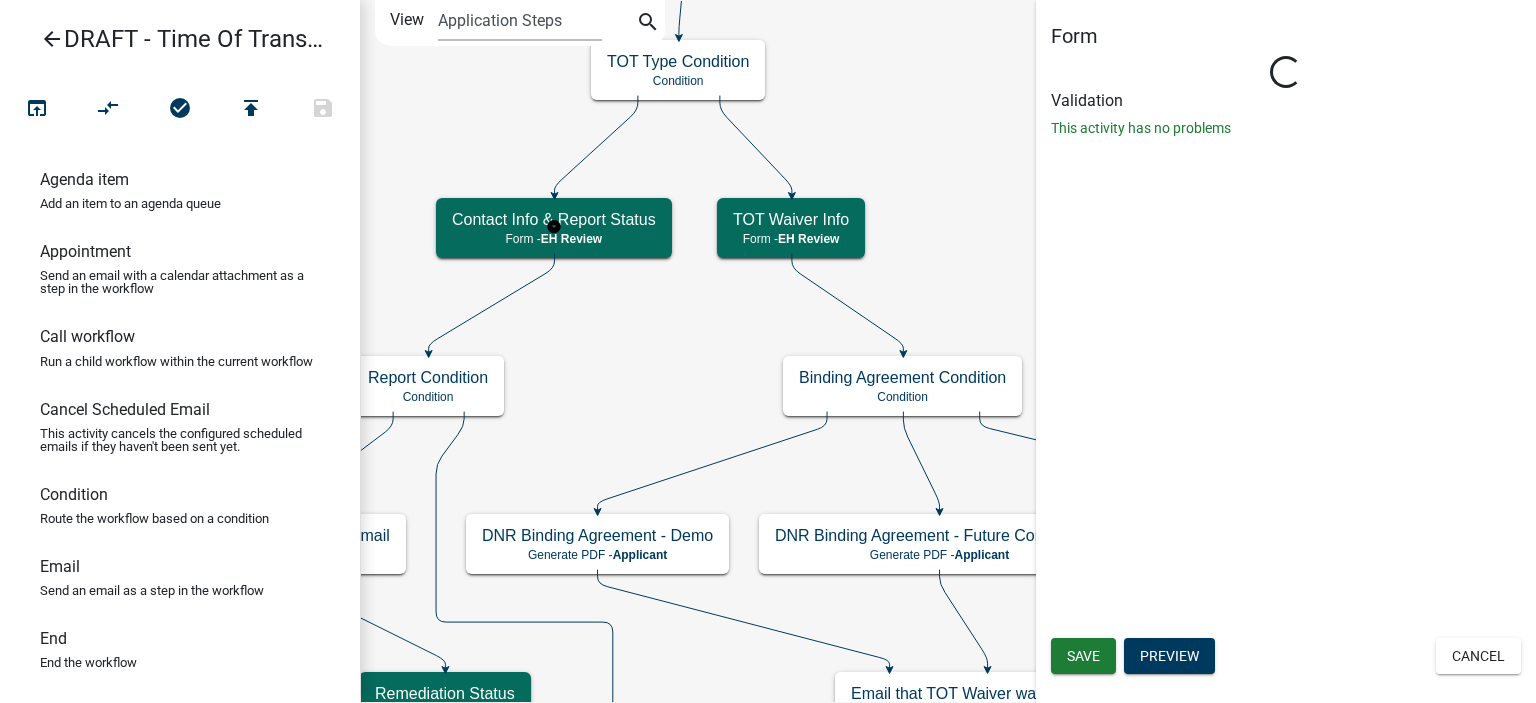 scroll, scrollTop: 0, scrollLeft: 0, axis: both 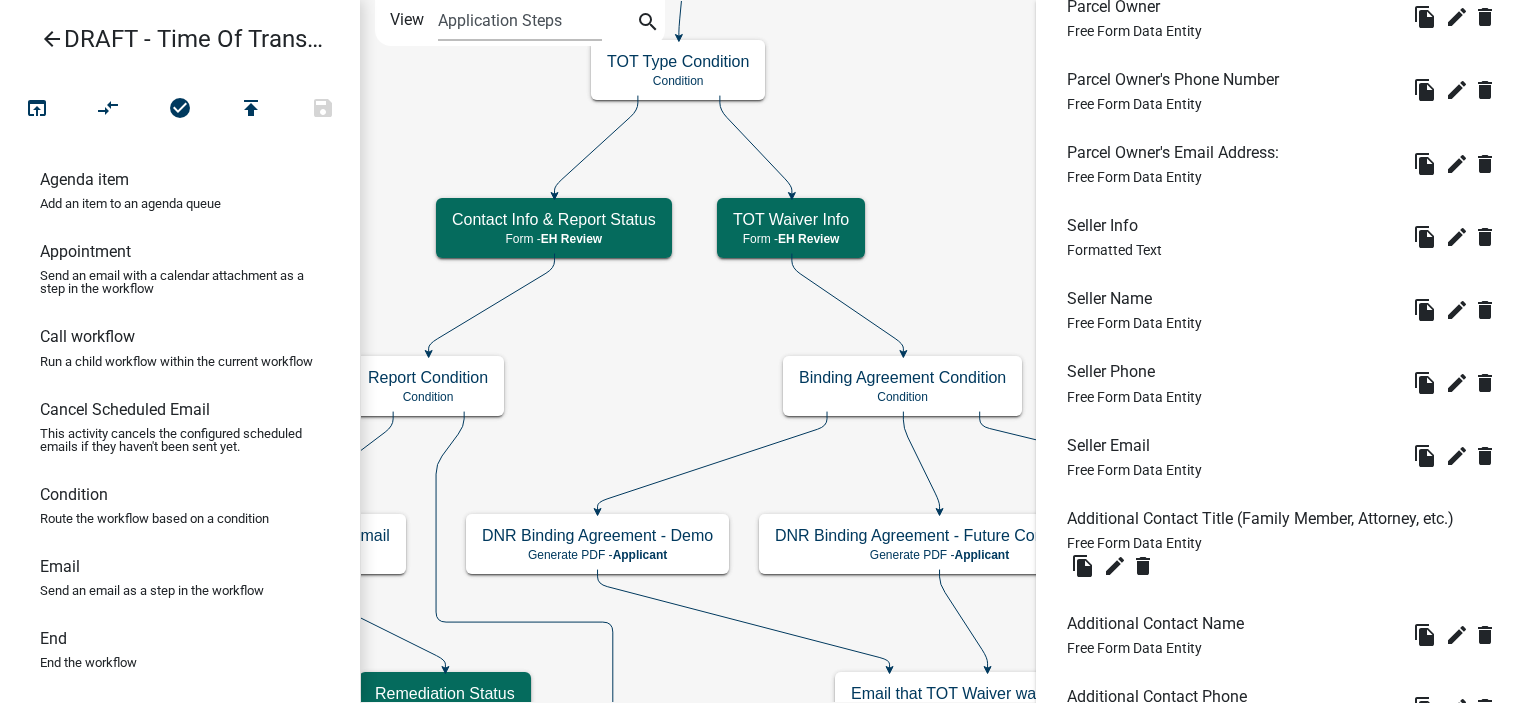 click on "Start
Start -  Applicant
Parcel search
Parcel search -  EH Review
End
End -  EH Review
Email Inspector that TOT was accepted
Email
TOT Status
EH Review" 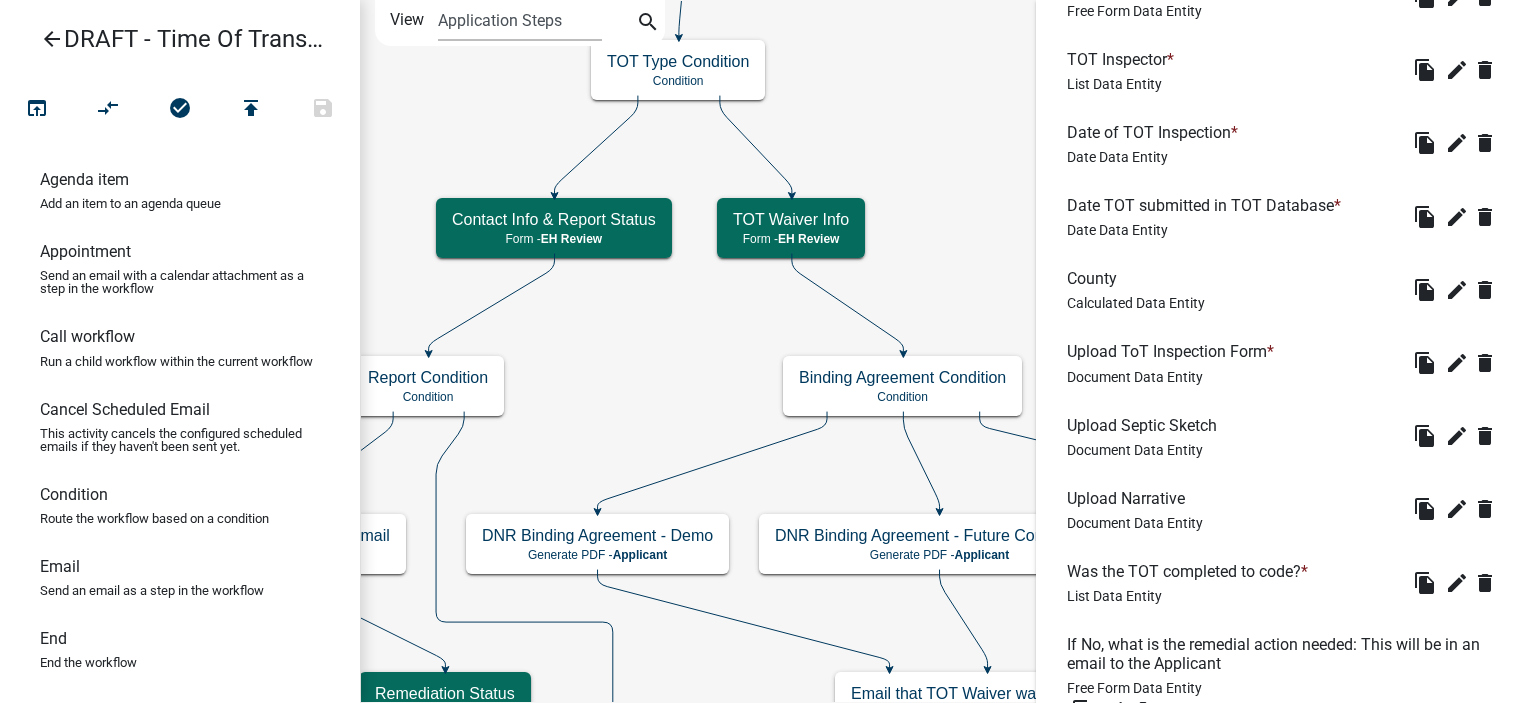 scroll, scrollTop: 2128, scrollLeft: 0, axis: vertical 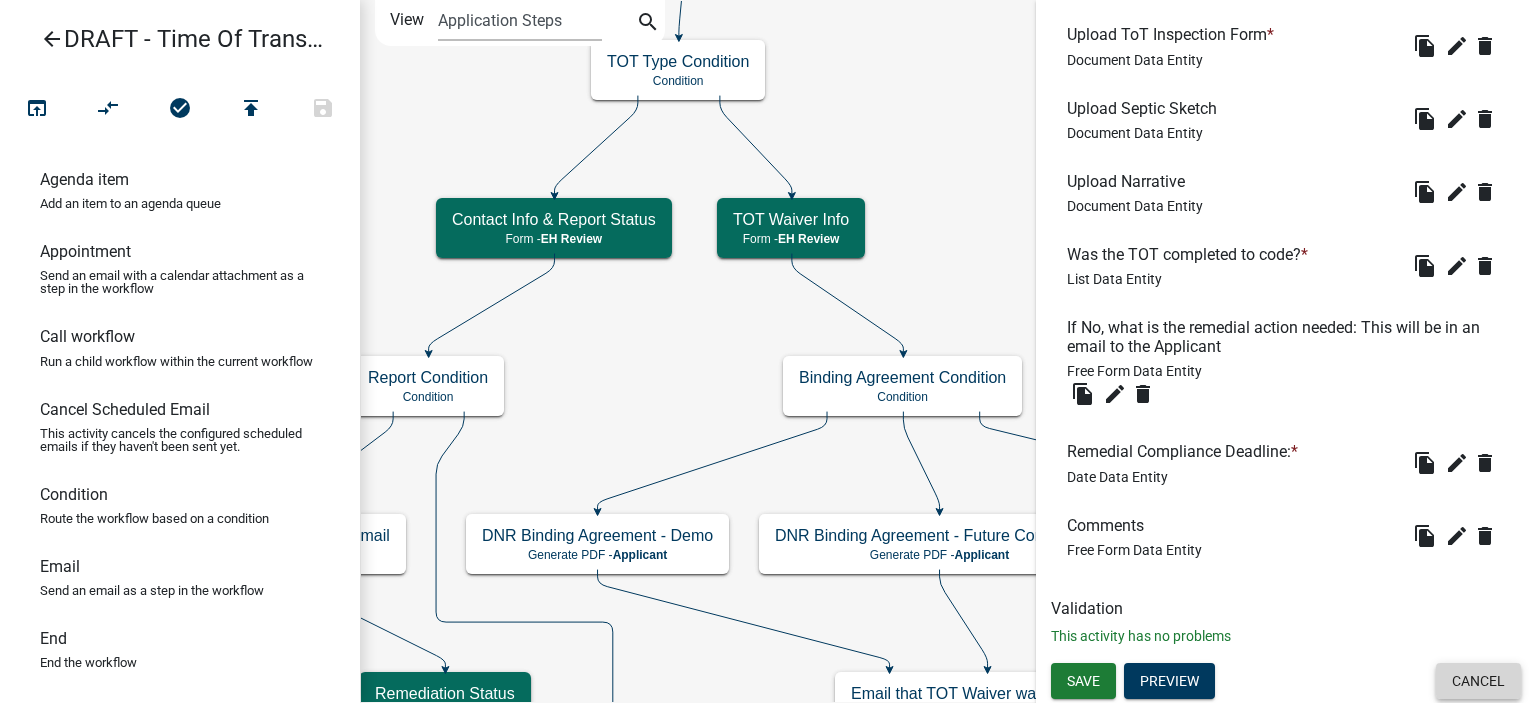 click on "Cancel" 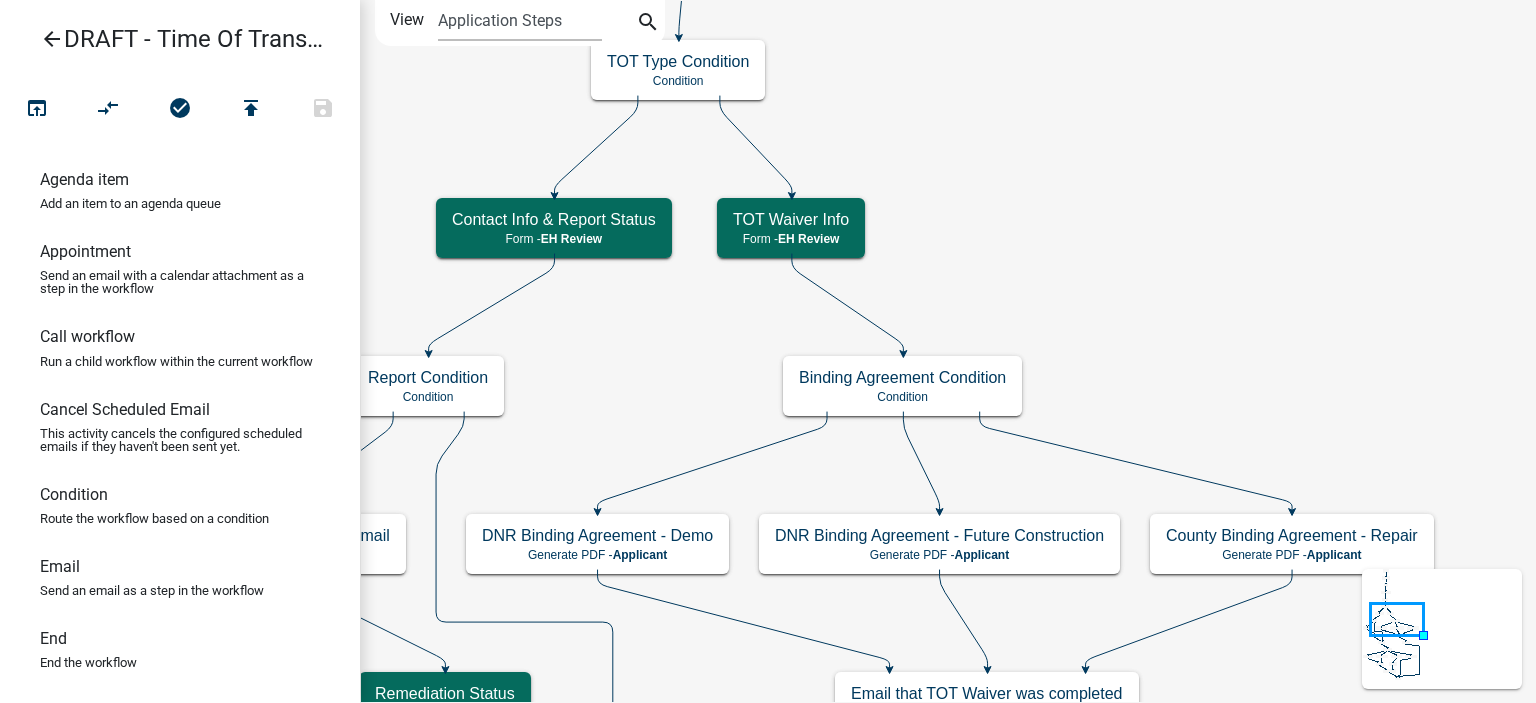 scroll, scrollTop: 0, scrollLeft: 0, axis: both 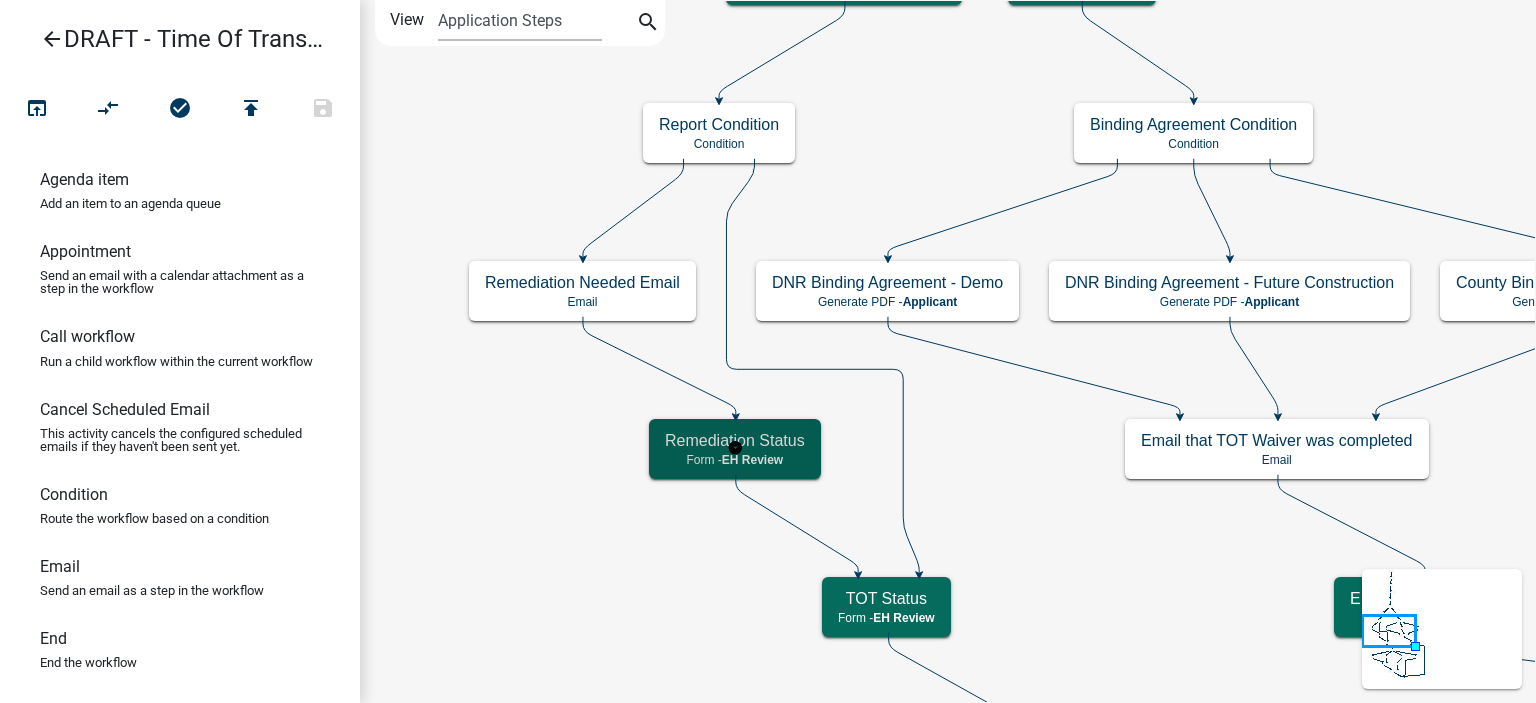 click on "Remediation Status" at bounding box center (735, 440) 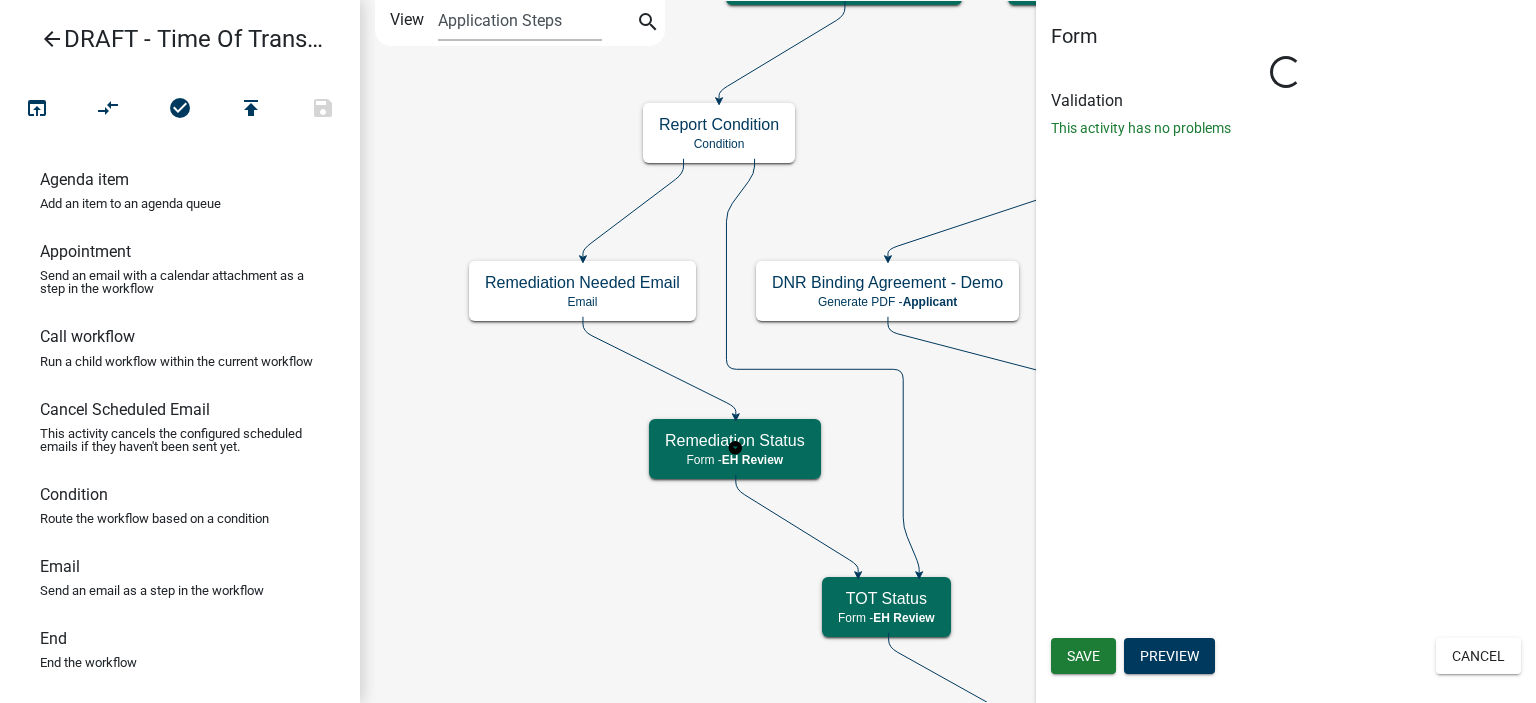select on "[UUID]" 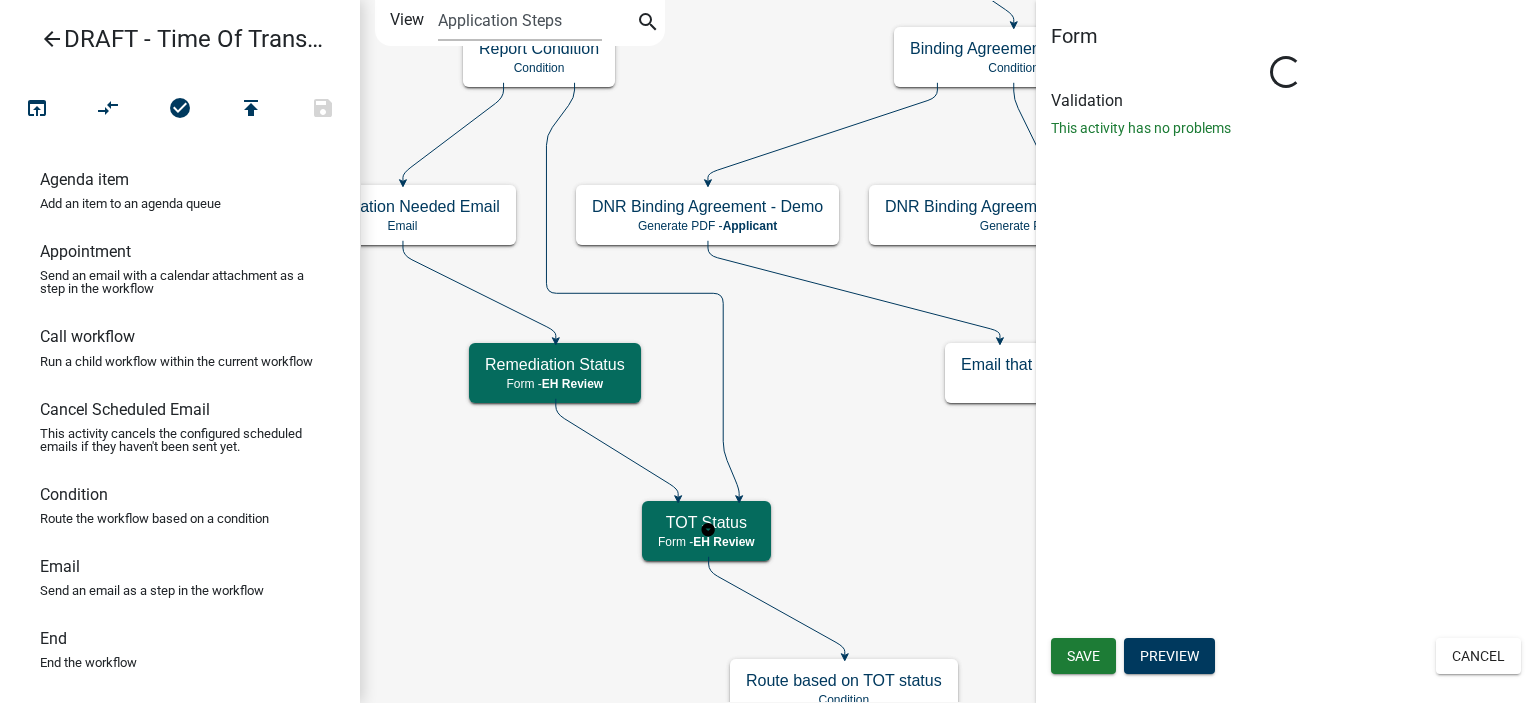 scroll, scrollTop: 0, scrollLeft: 0, axis: both 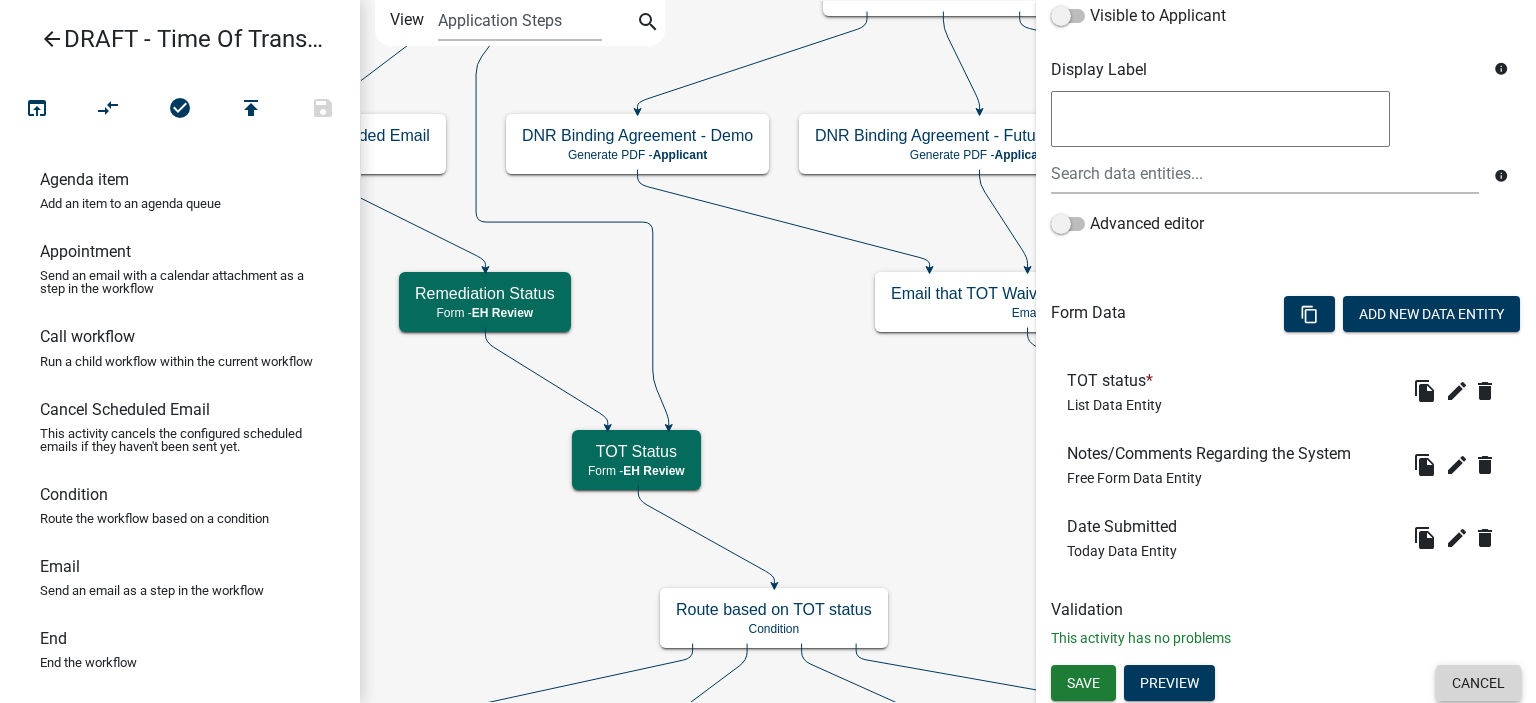 click on "Cancel" 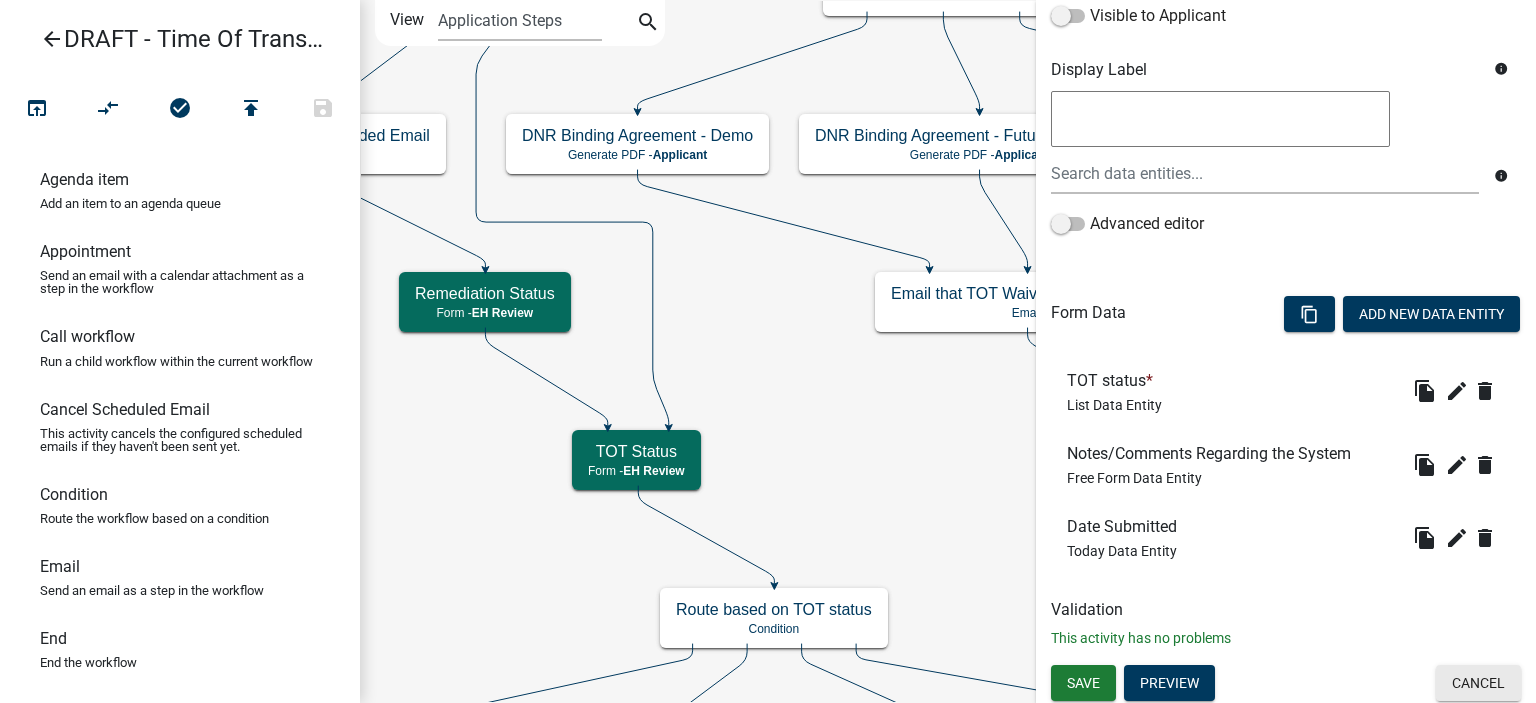 scroll, scrollTop: 0, scrollLeft: 0, axis: both 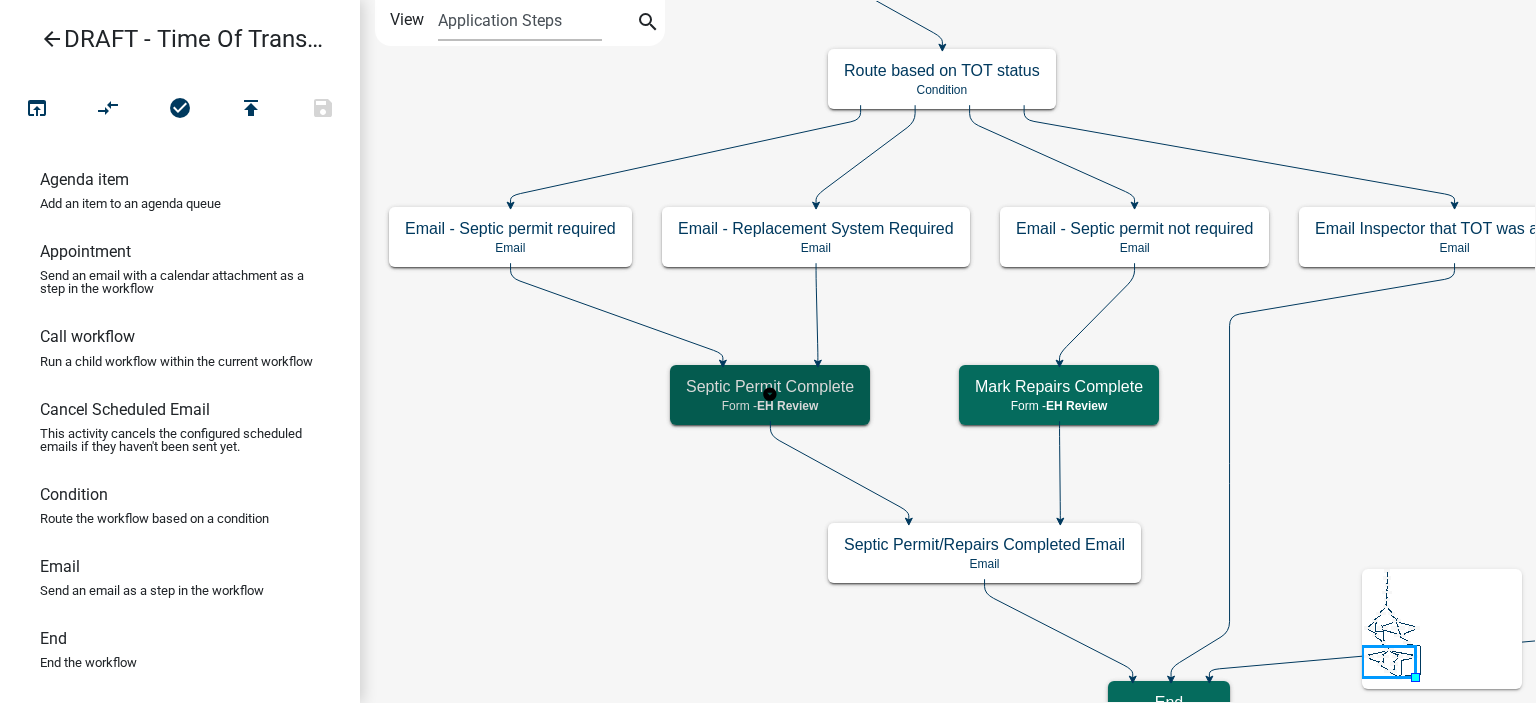 click on "Septic Permit Complete
Form -  EH Review" at bounding box center [770, 395] 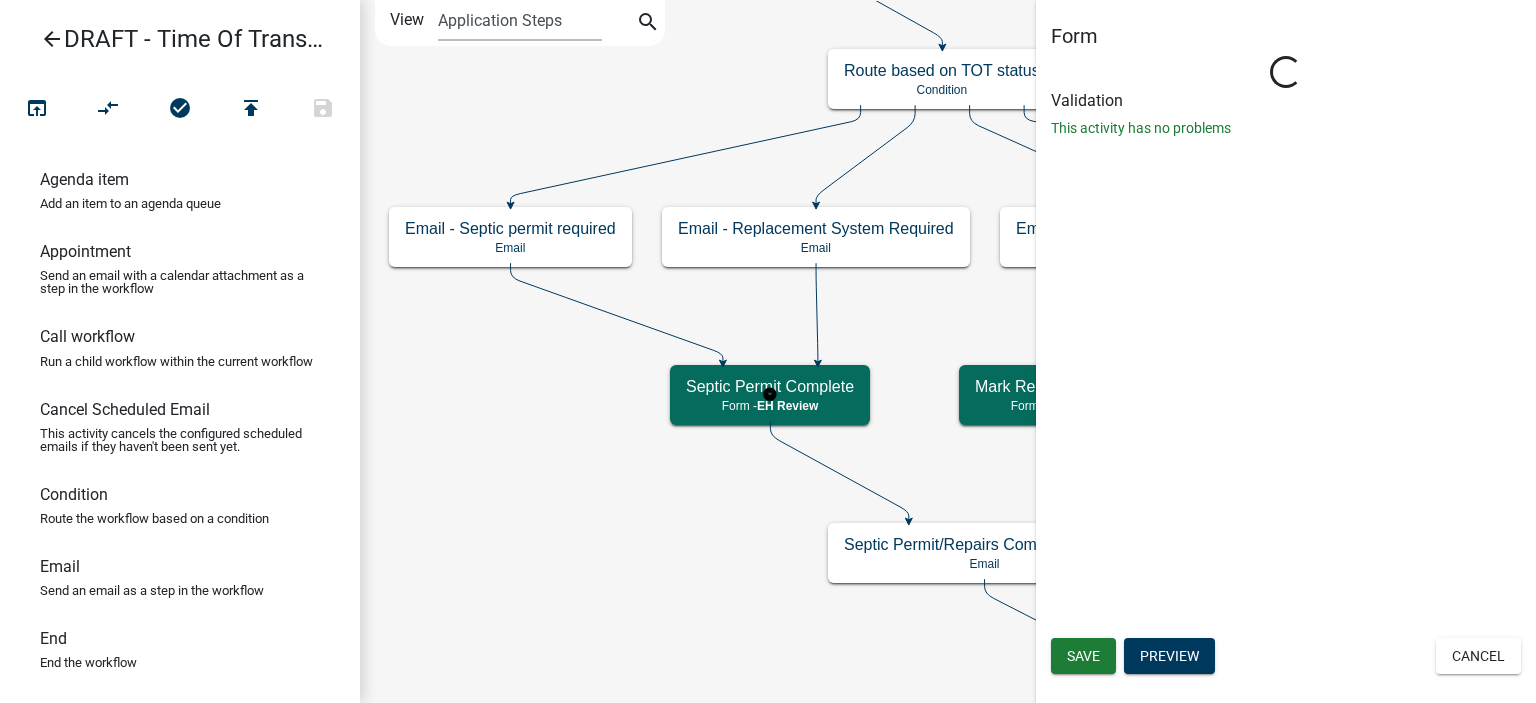 select on "[UUID]" 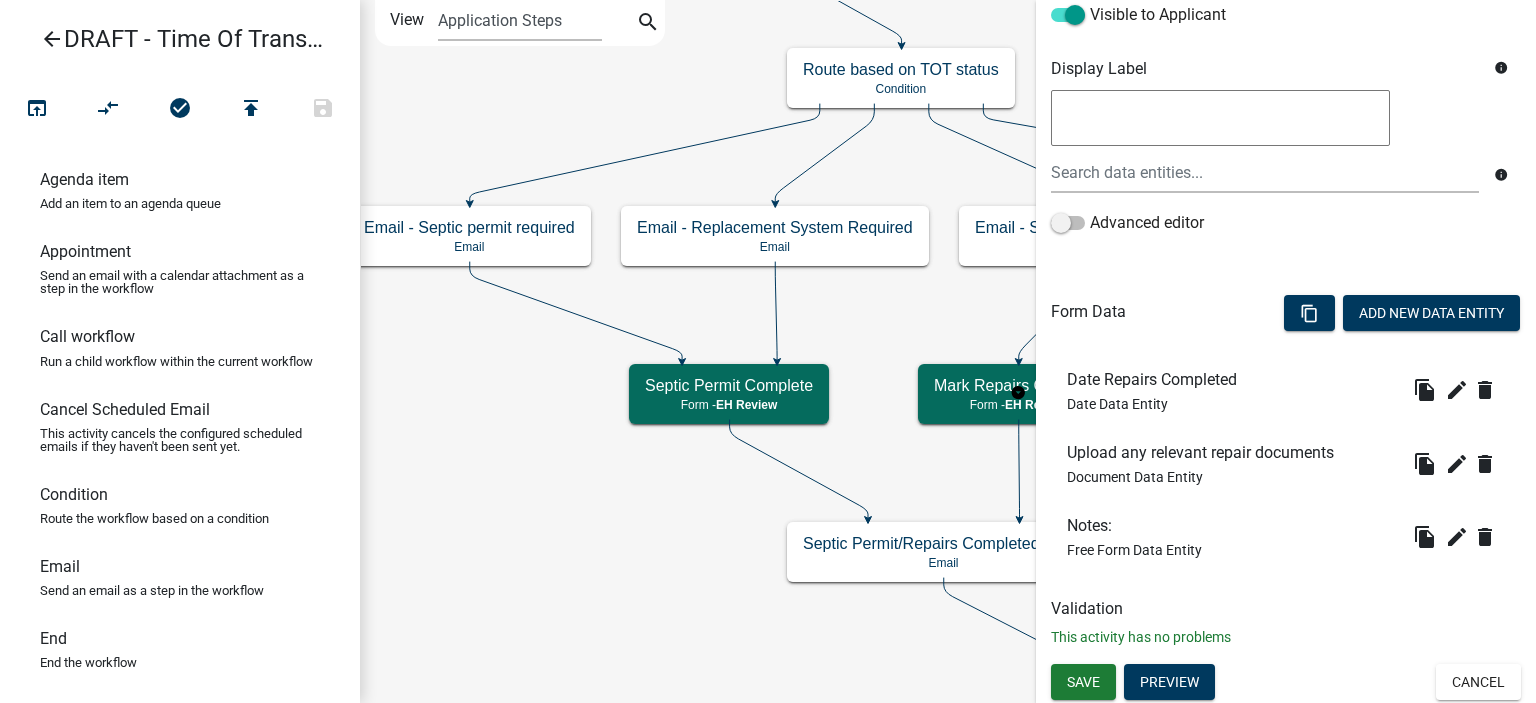 scroll, scrollTop: 361, scrollLeft: 0, axis: vertical 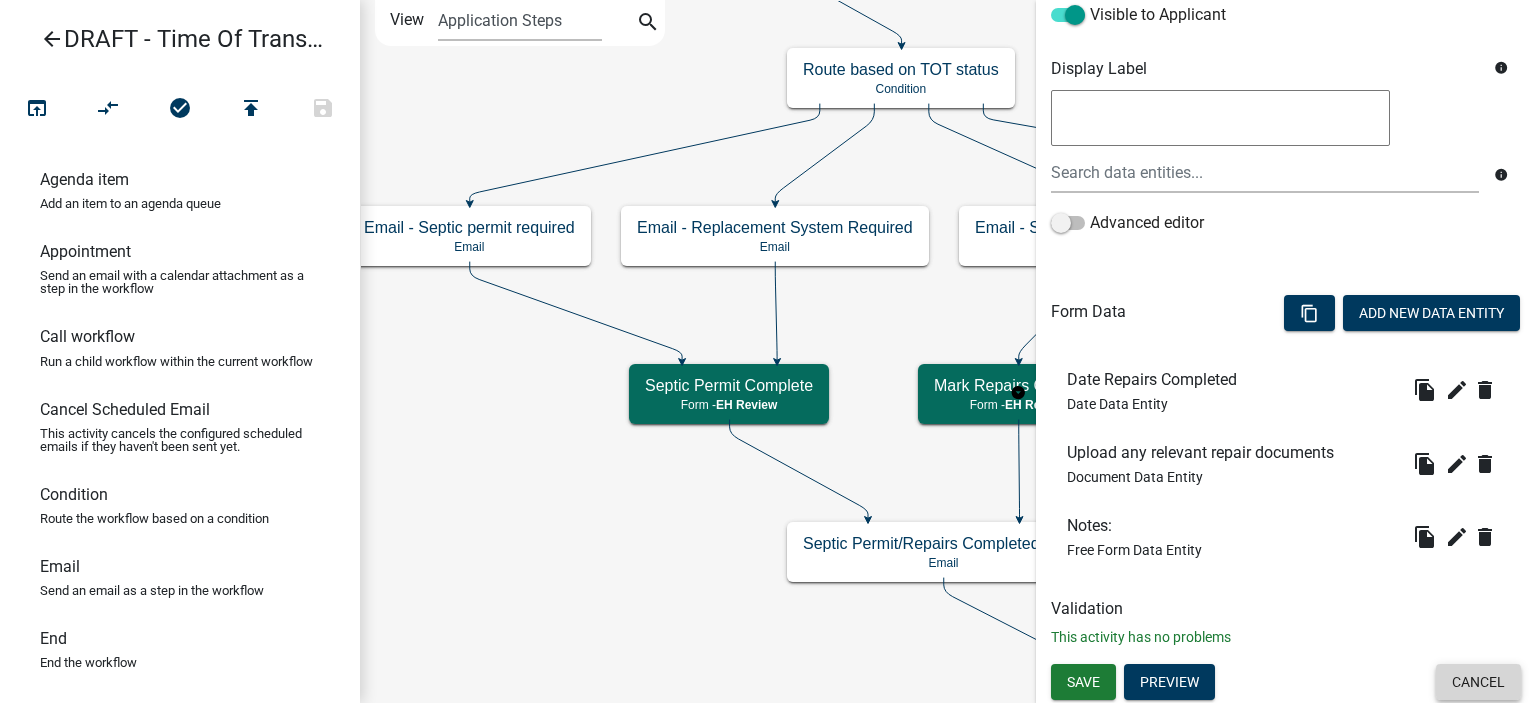 click on "Cancel" 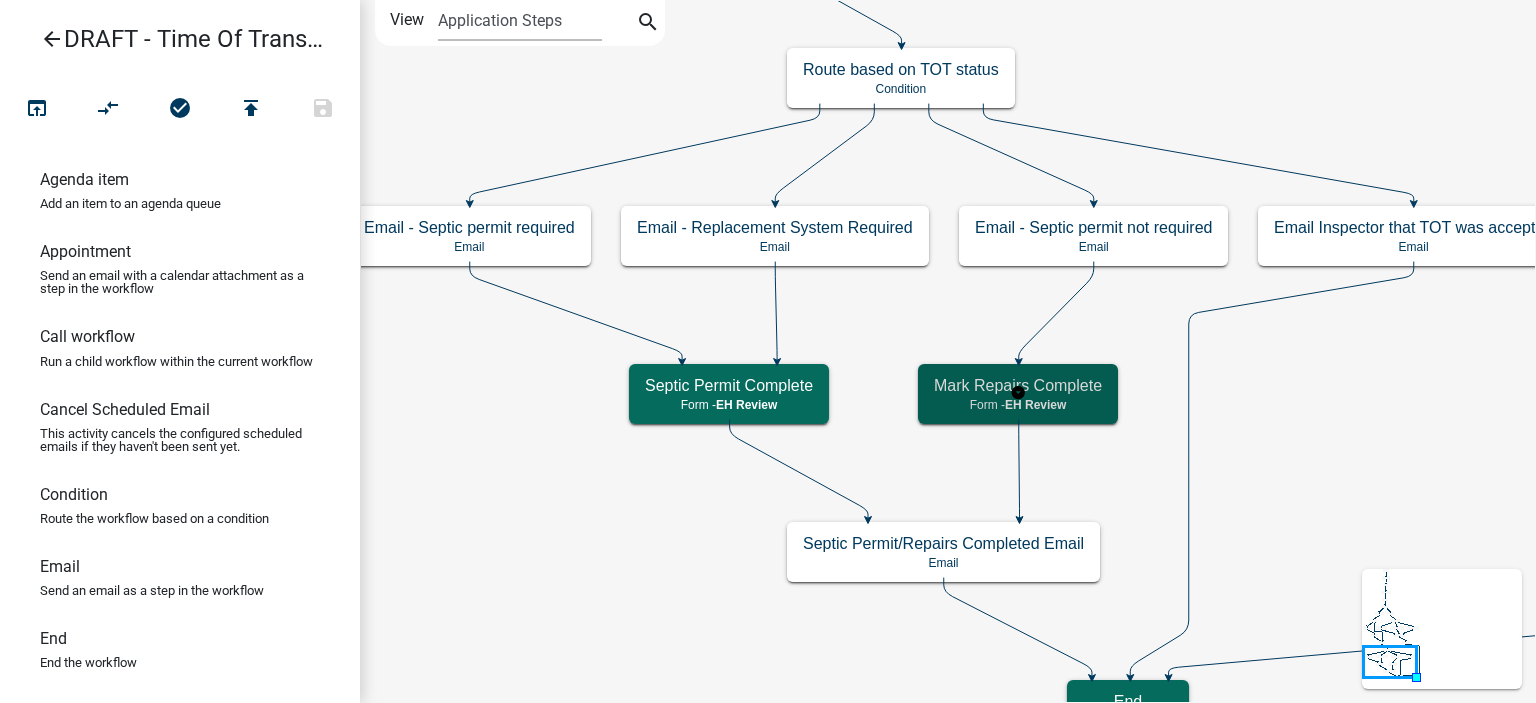 click on "Mark Repairs Complete" at bounding box center [1018, 385] 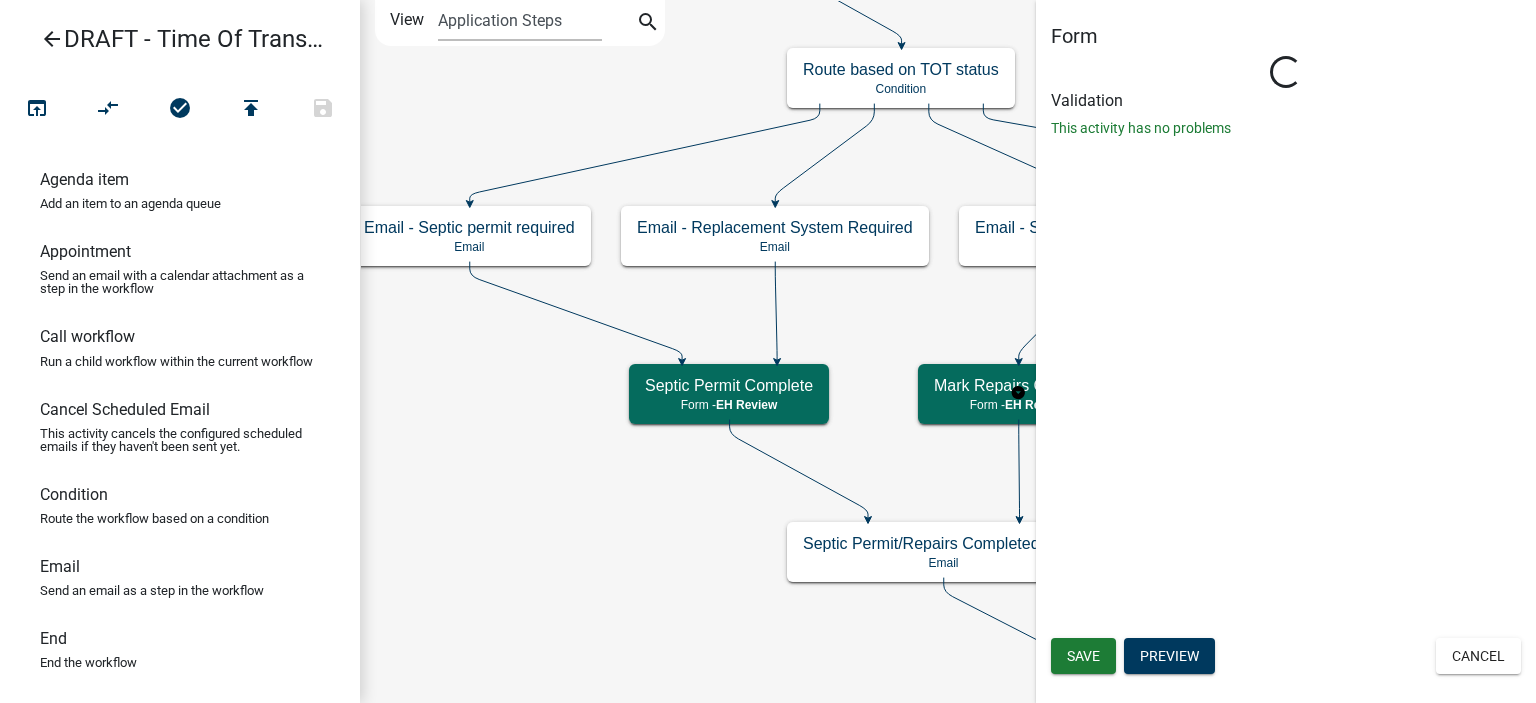 select on "[UUID]" 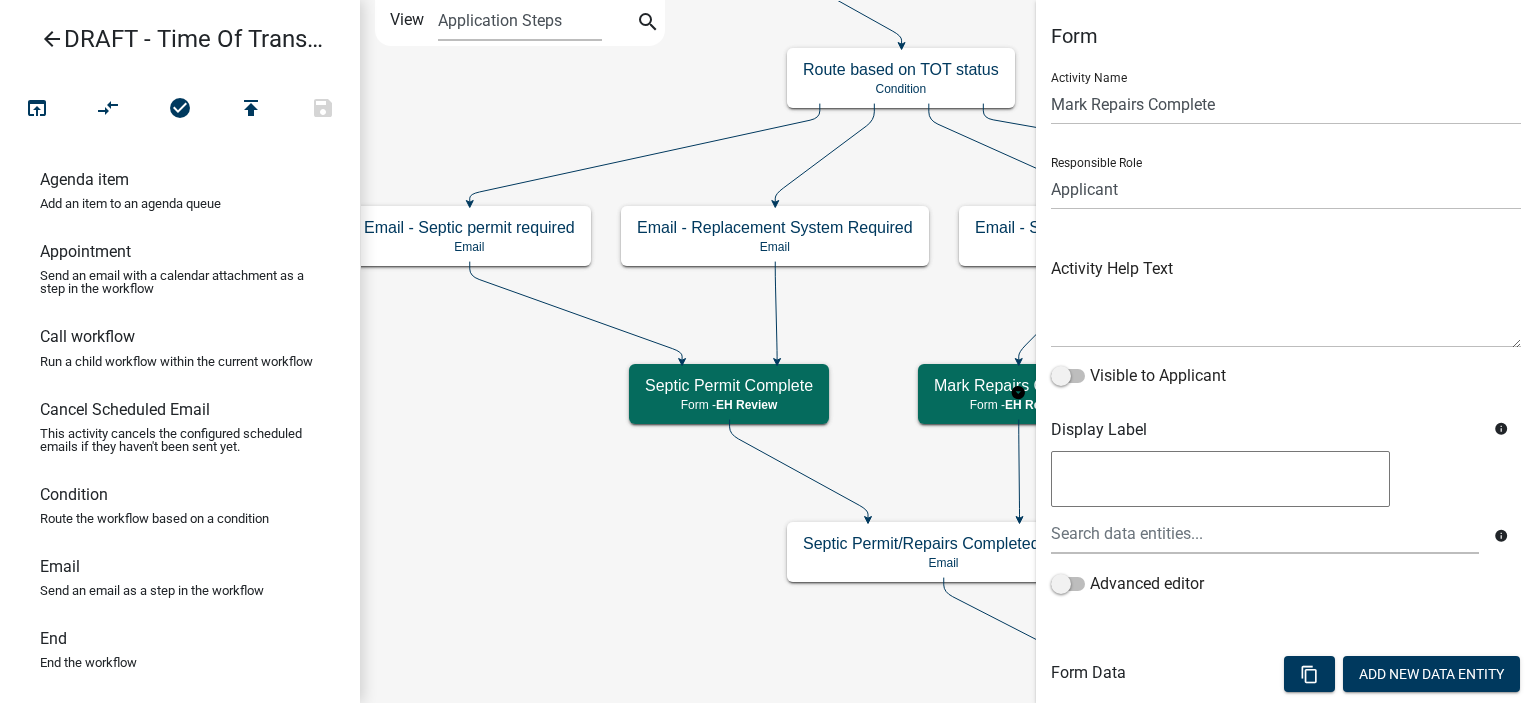 scroll, scrollTop: 361, scrollLeft: 0, axis: vertical 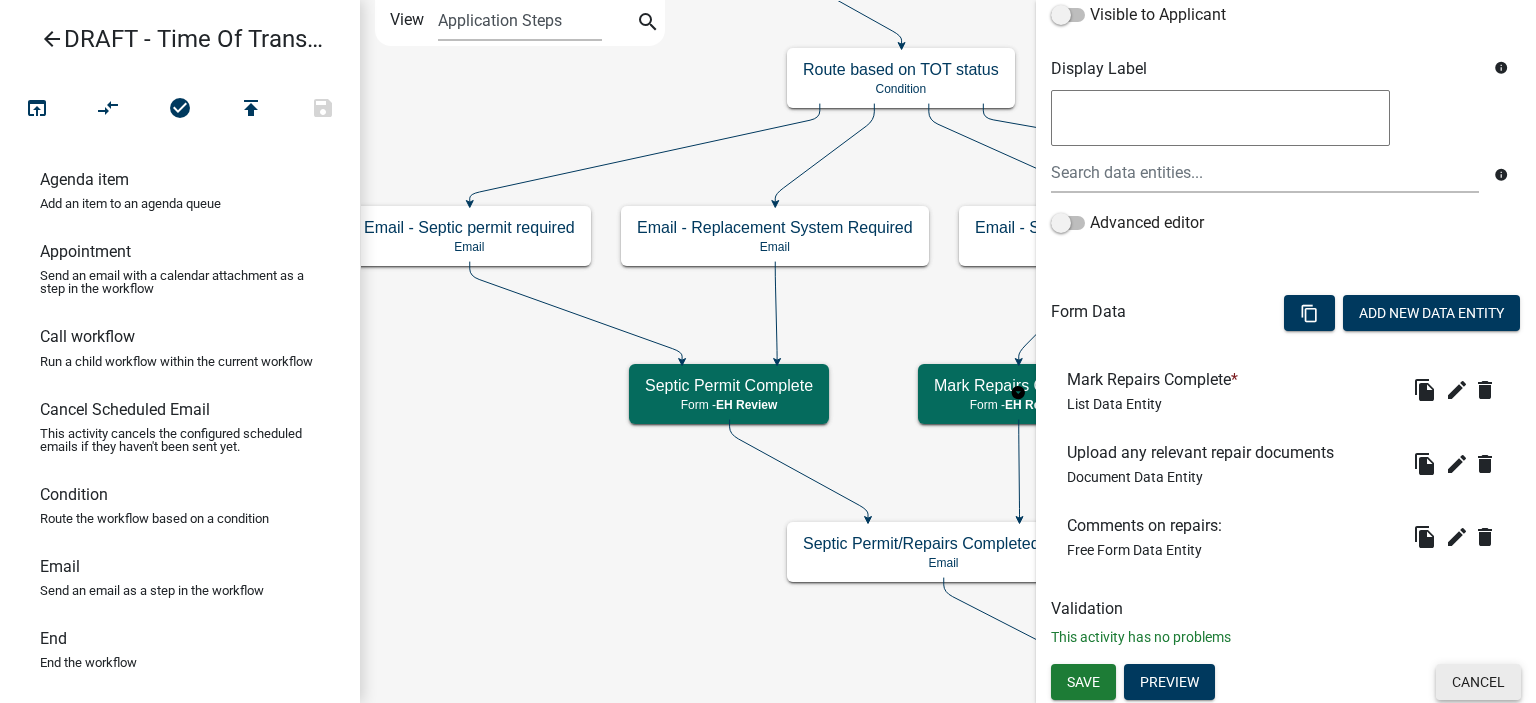 click on "Cancel" 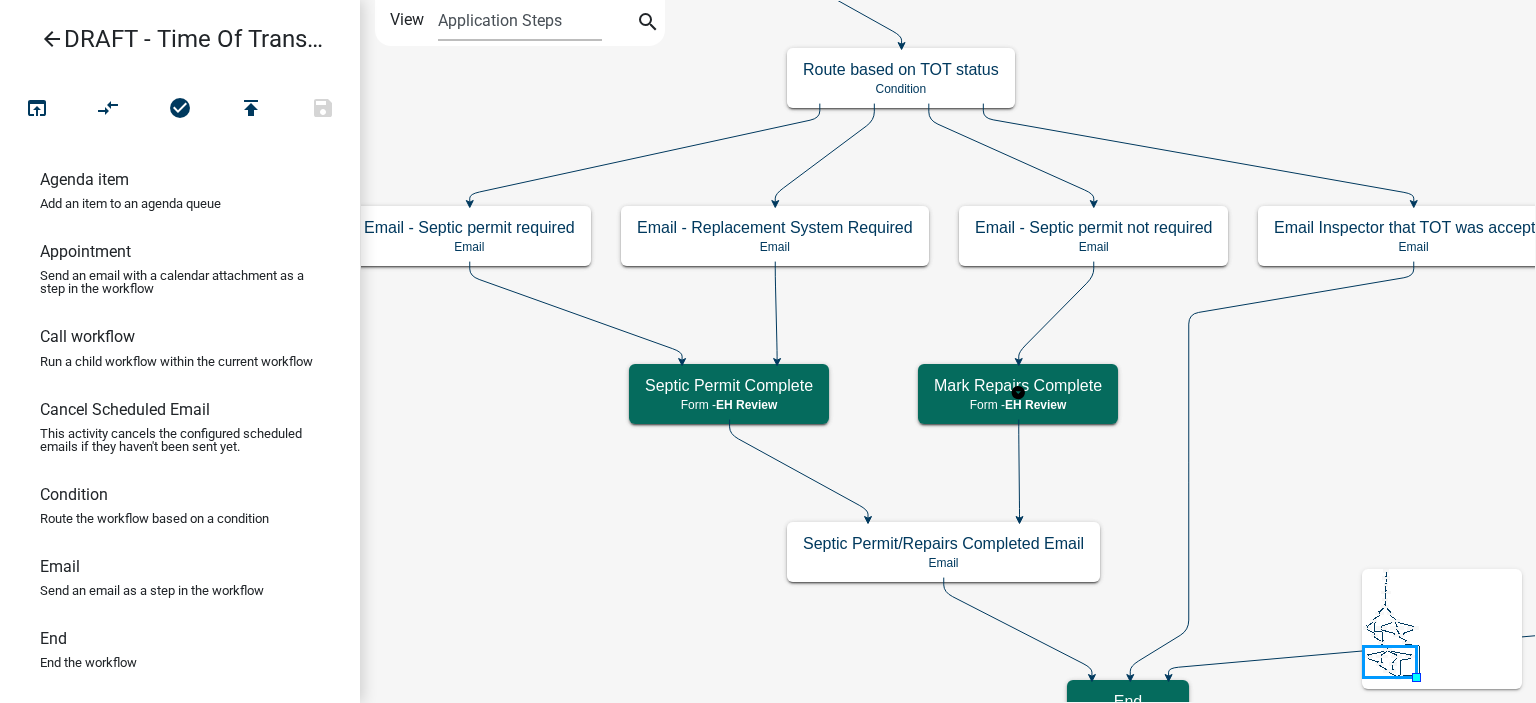scroll, scrollTop: 0, scrollLeft: 0, axis: both 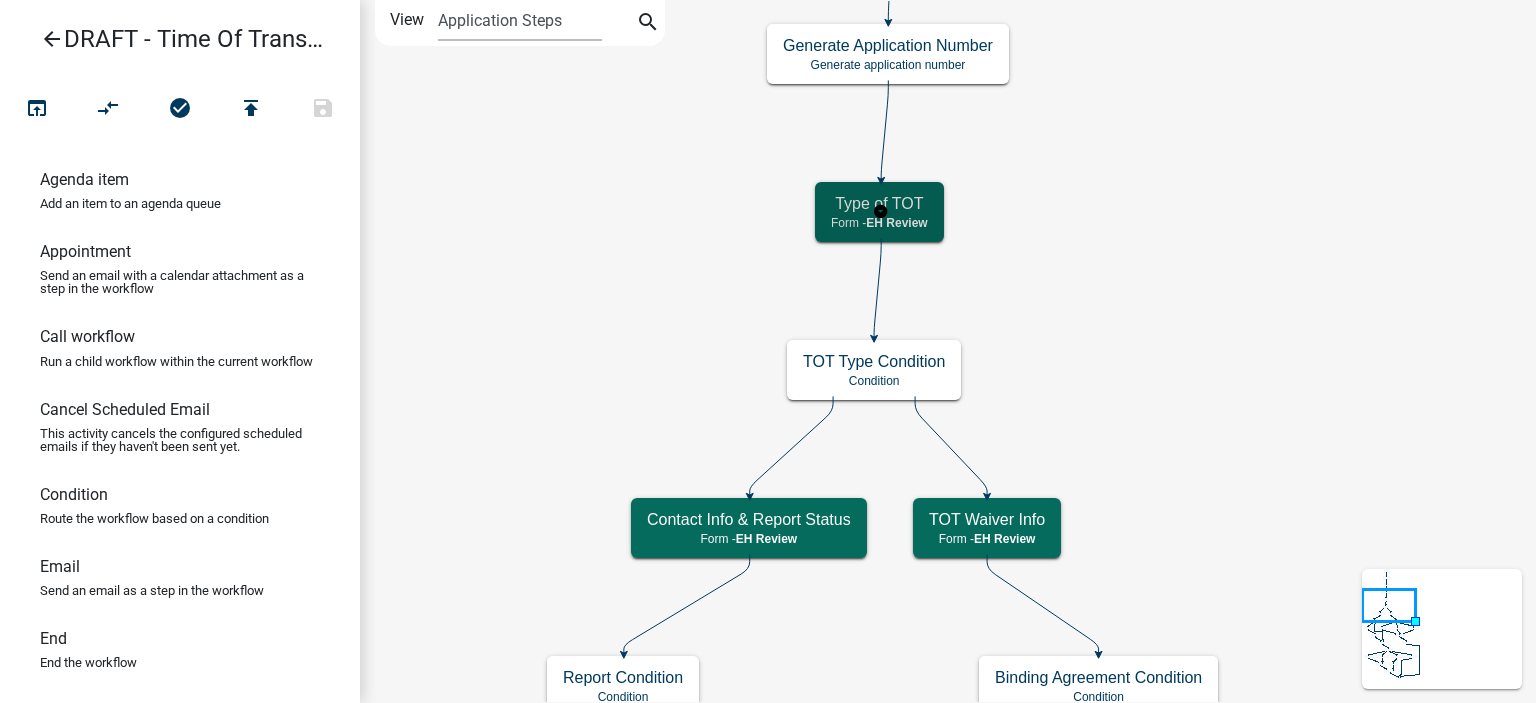 click on "EH Review" at bounding box center (896, 223) 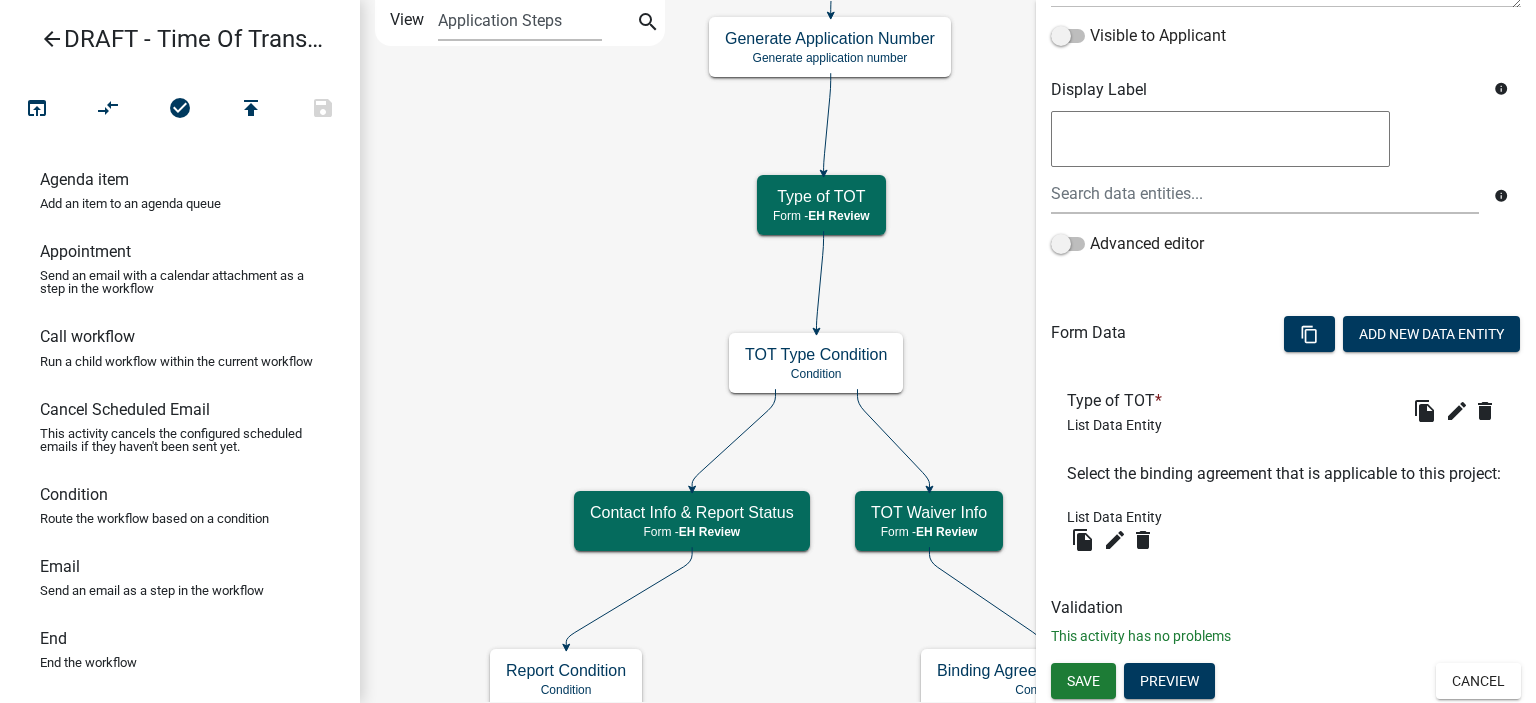 scroll, scrollTop: 338, scrollLeft: 0, axis: vertical 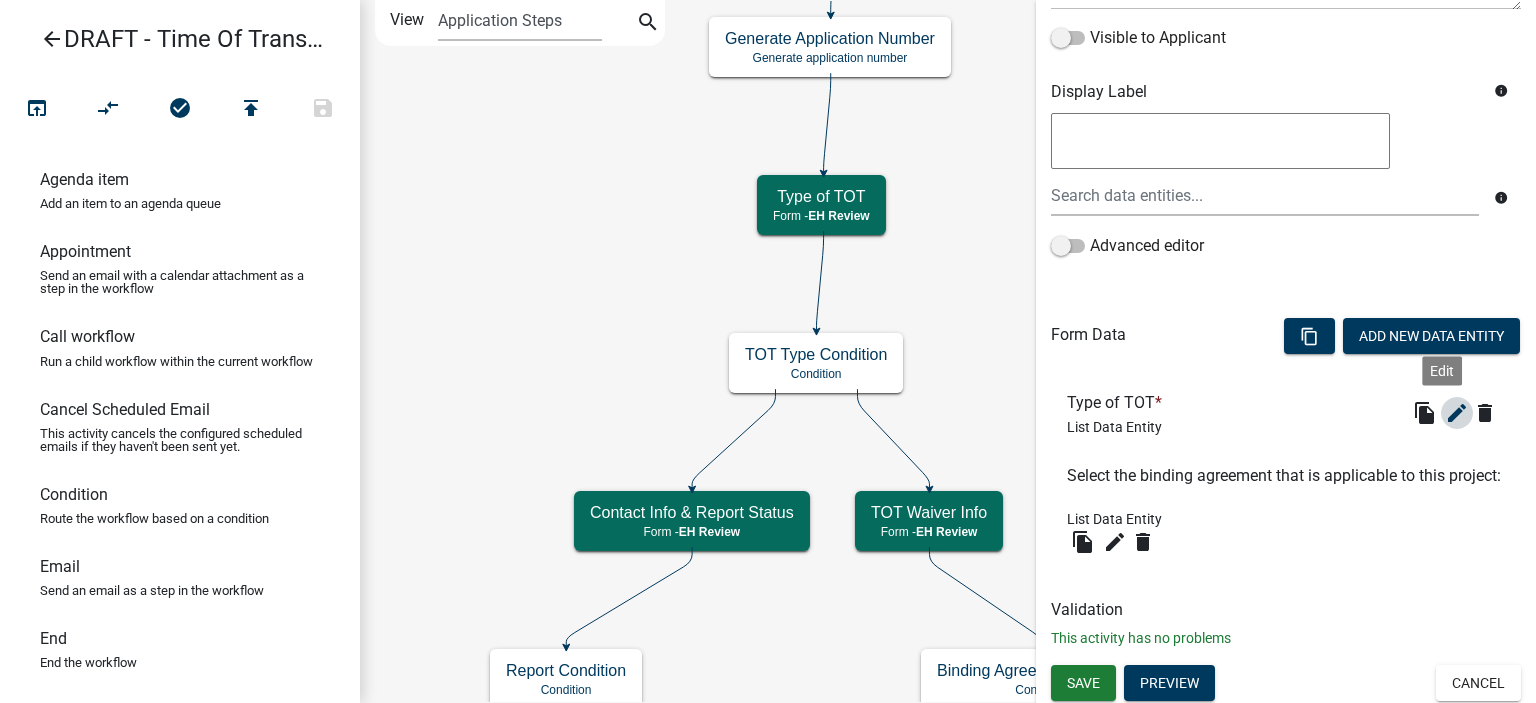 click on "edit" 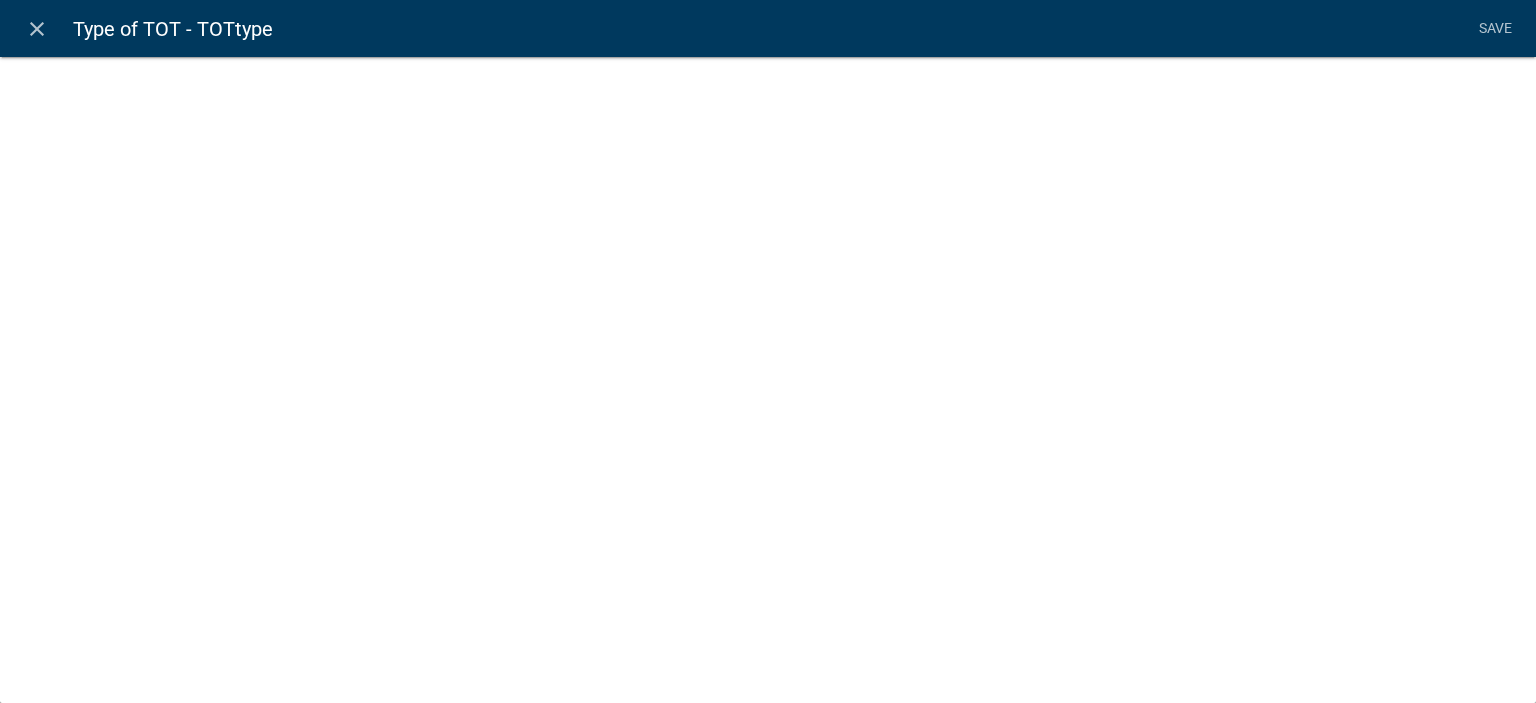 select on "list-data" 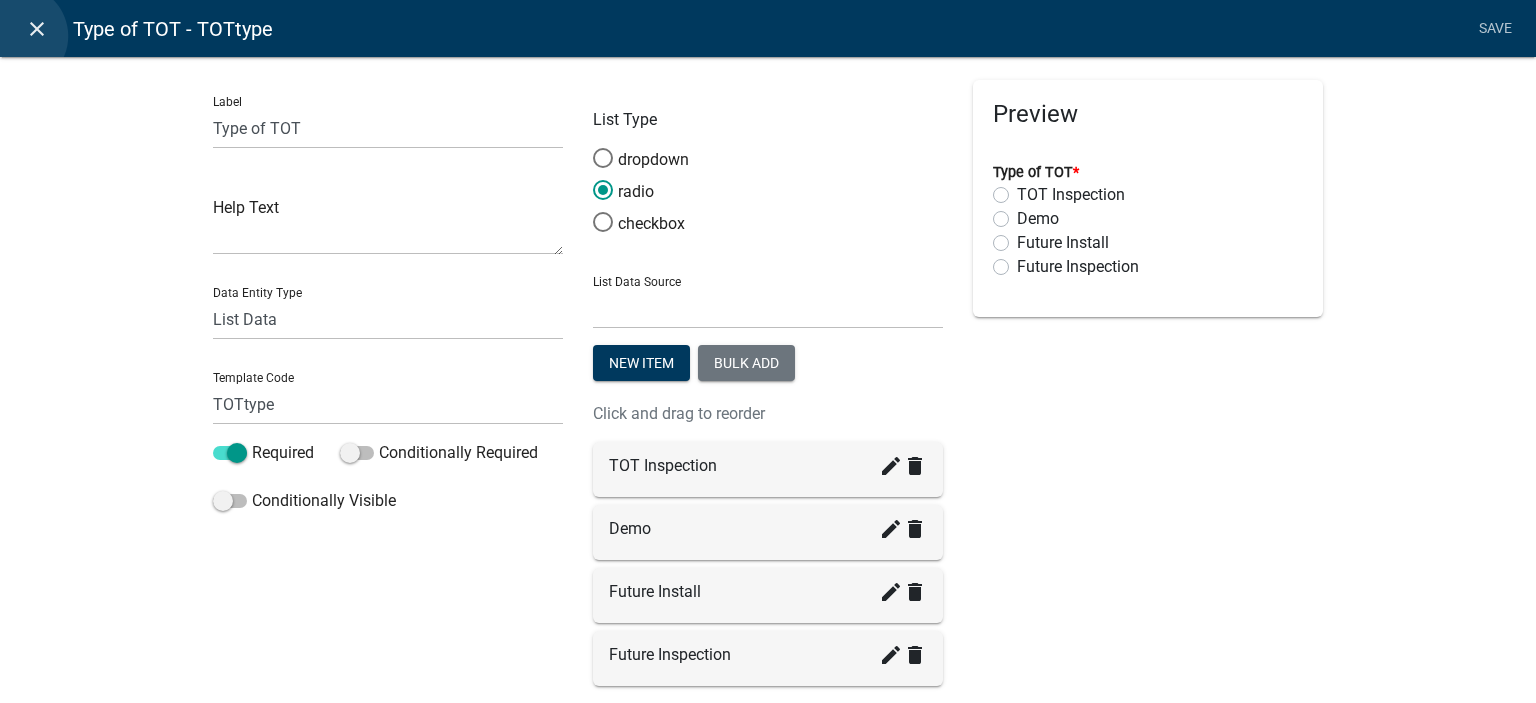 click on "close" 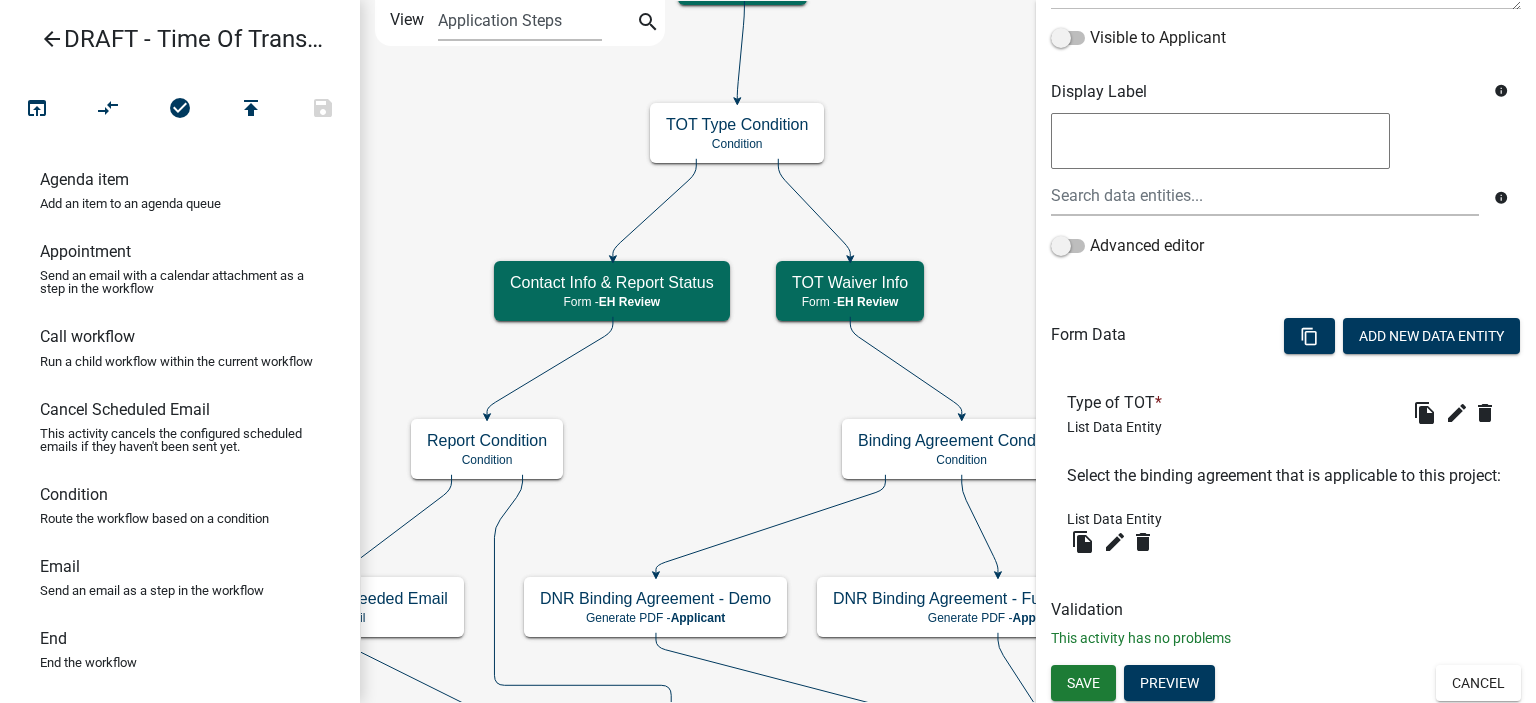 click on "arrow_back   DRAFT - Time Of Transfer Inspections" at bounding box center [172, 39] 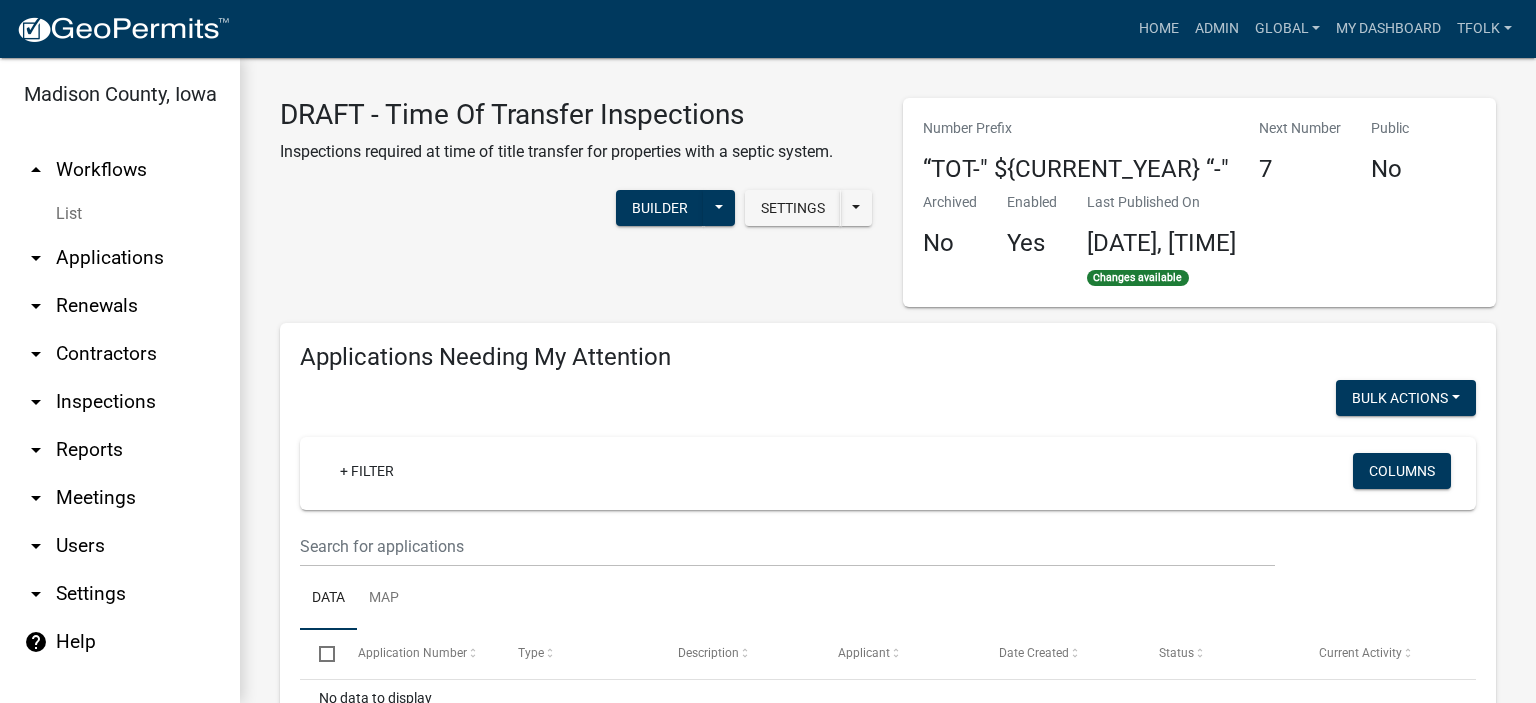 click on "arrow_drop_up   Workflows" at bounding box center [120, 170] 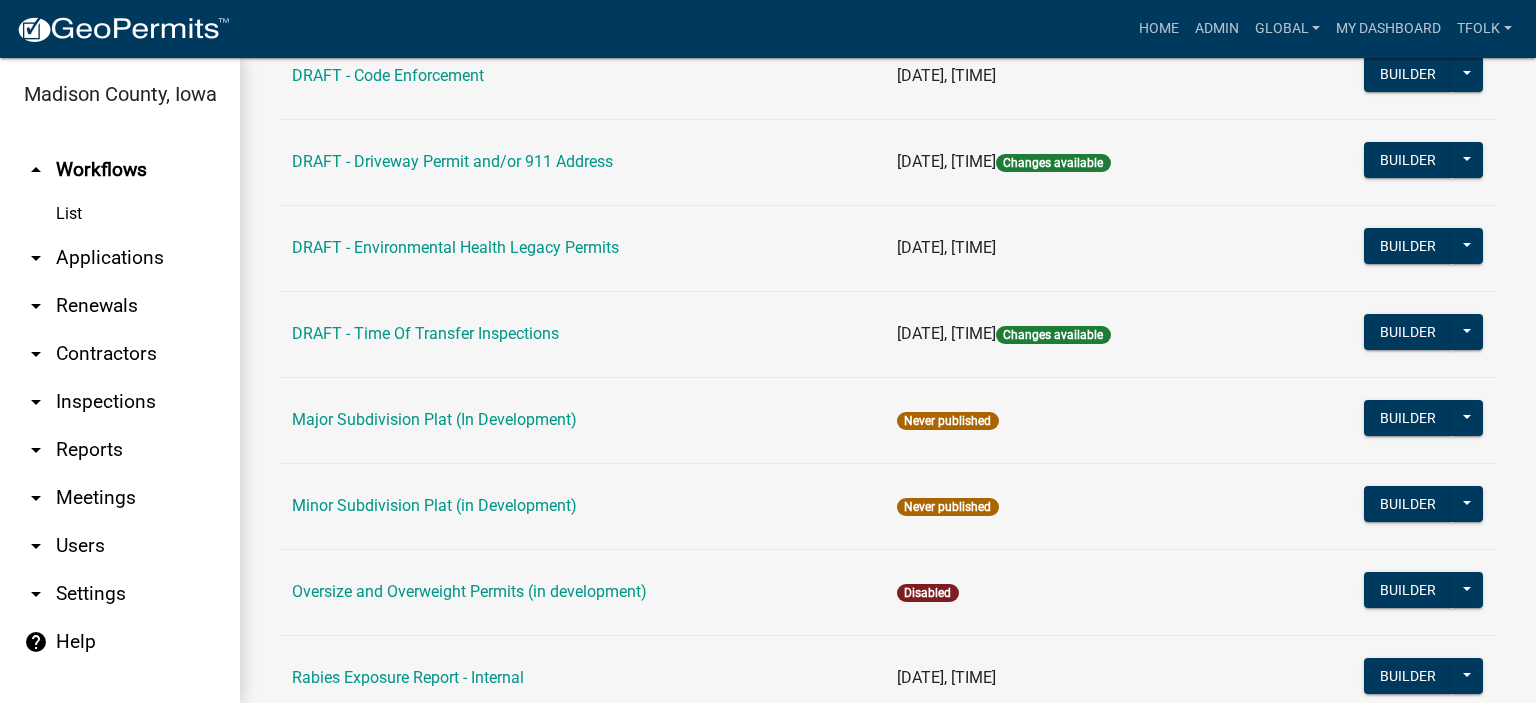scroll, scrollTop: 836, scrollLeft: 0, axis: vertical 